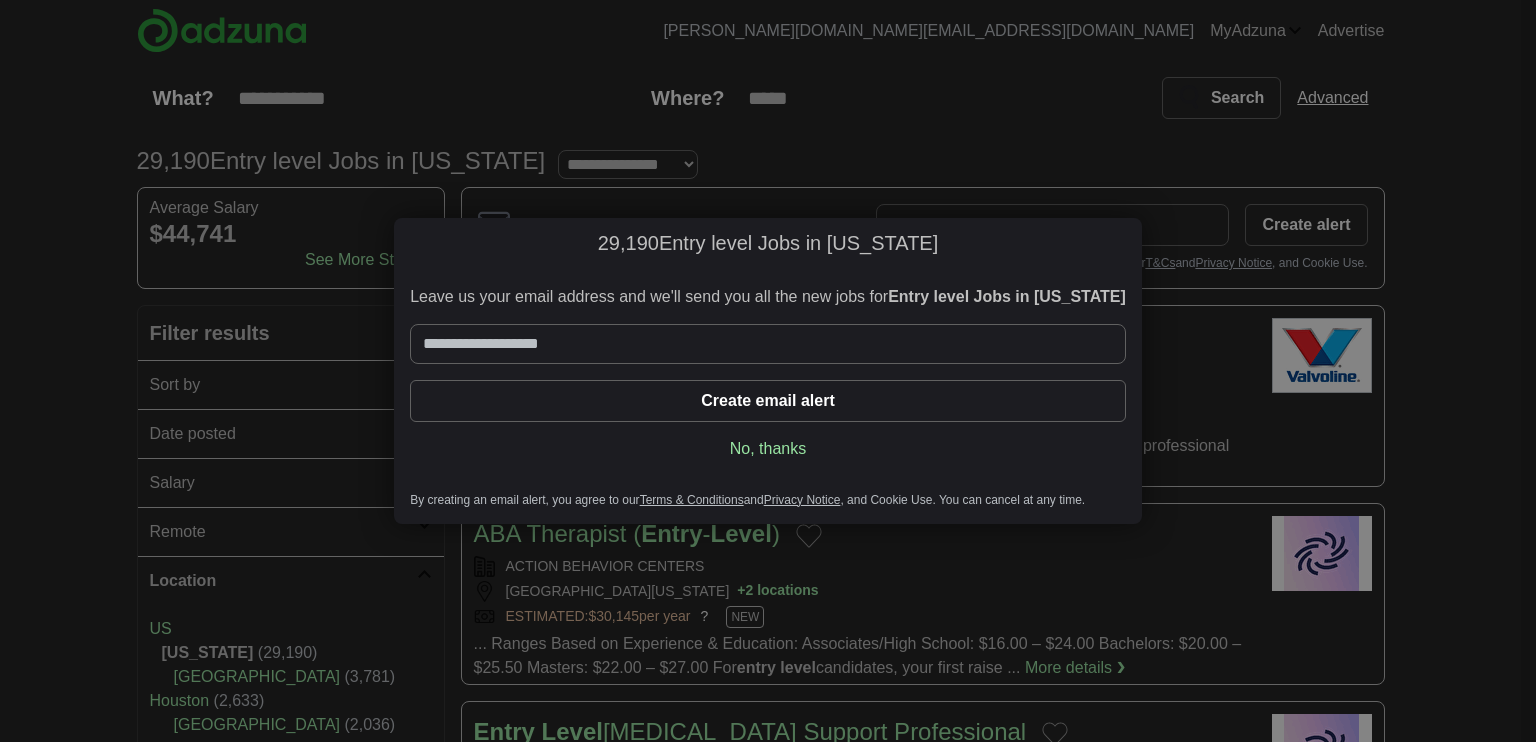 scroll, scrollTop: 0, scrollLeft: 0, axis: both 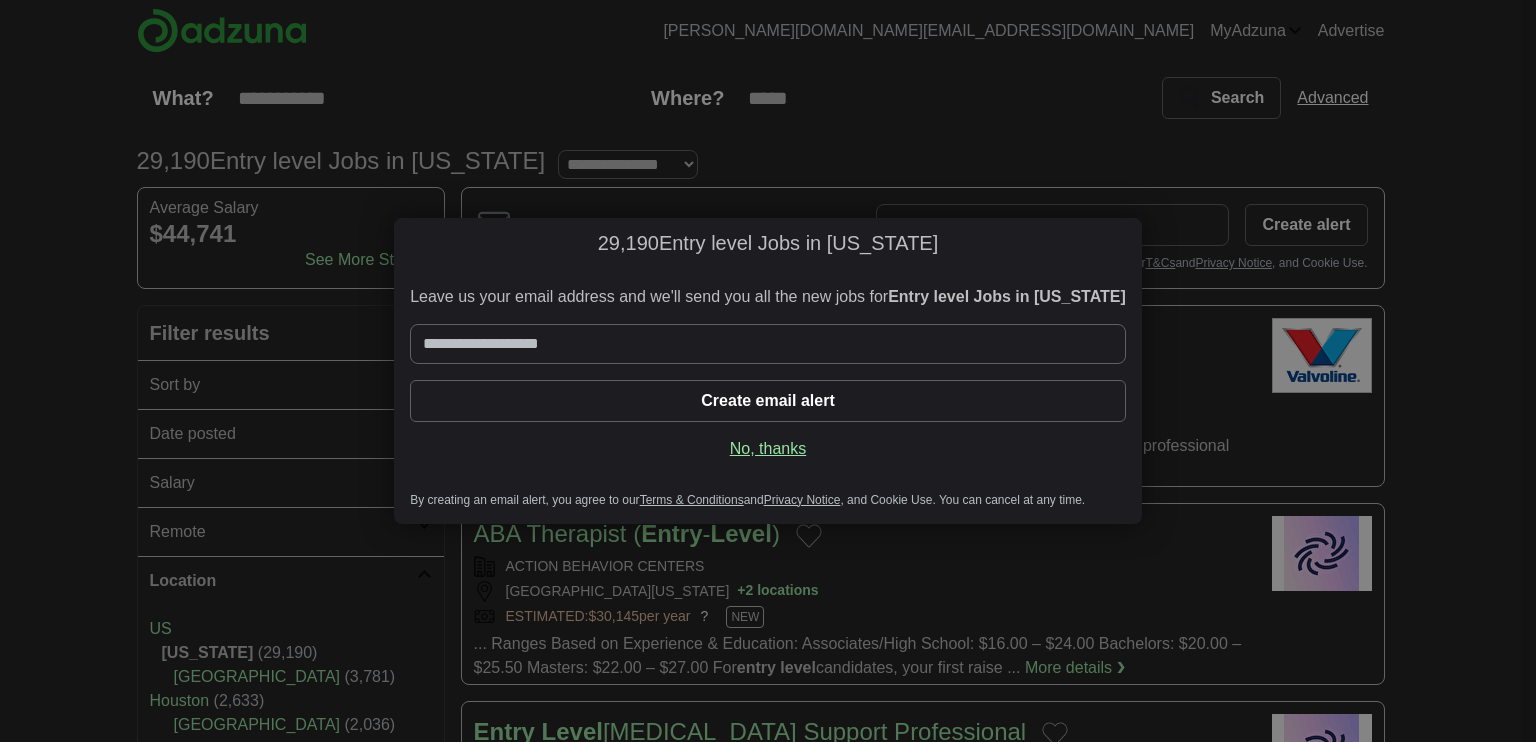 click on "No, thanks" at bounding box center (768, 449) 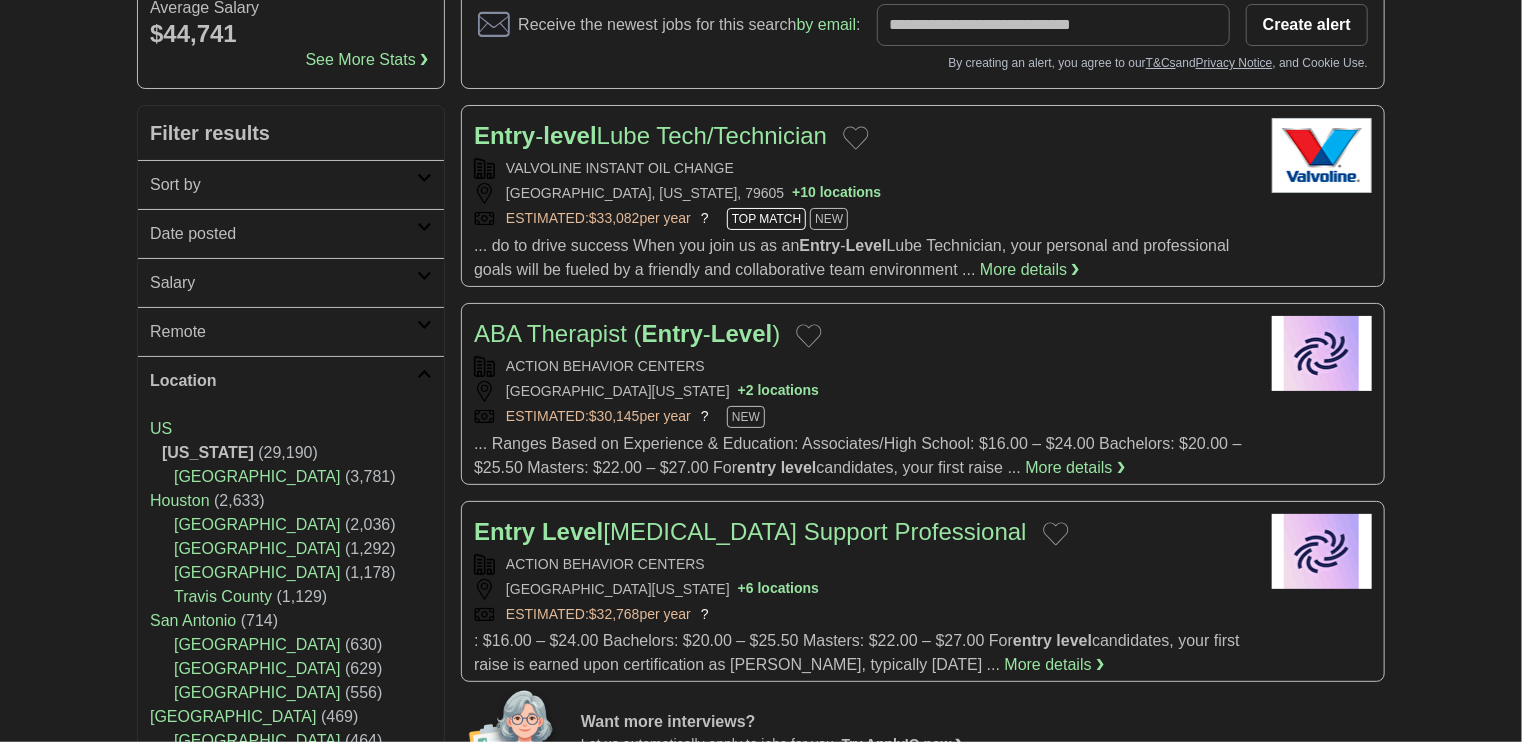 scroll, scrollTop: 400, scrollLeft: 0, axis: vertical 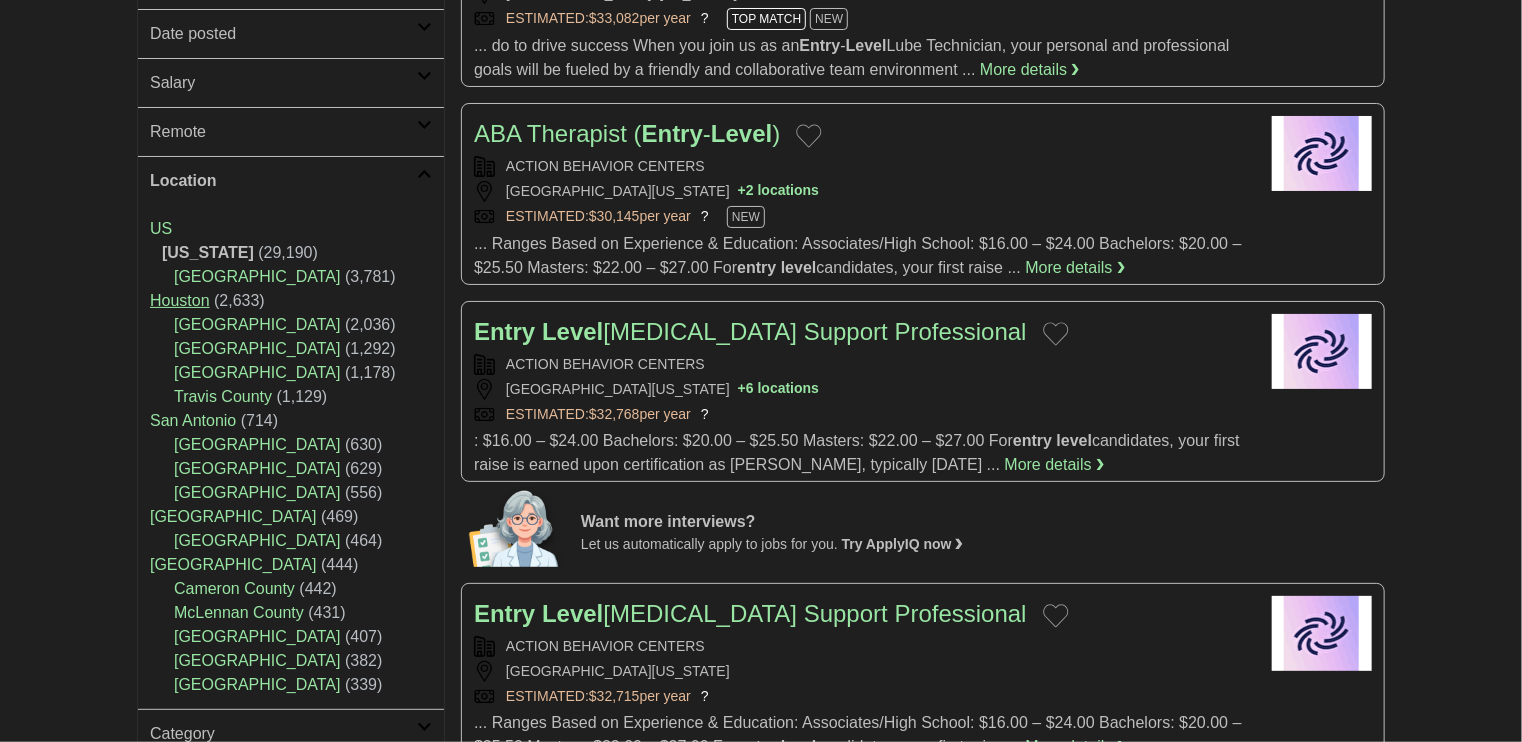 click on "Houston" at bounding box center [180, 300] 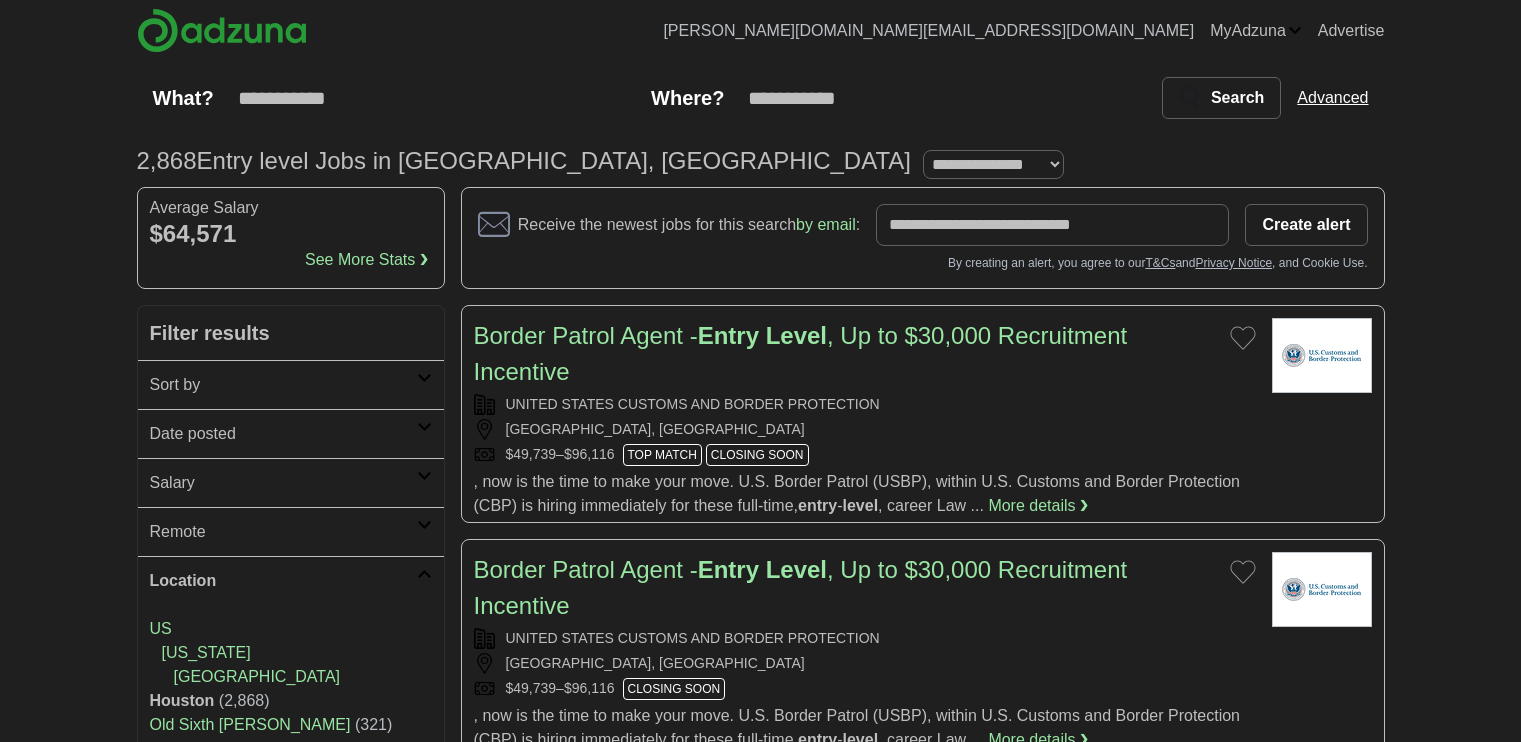 scroll, scrollTop: 0, scrollLeft: 0, axis: both 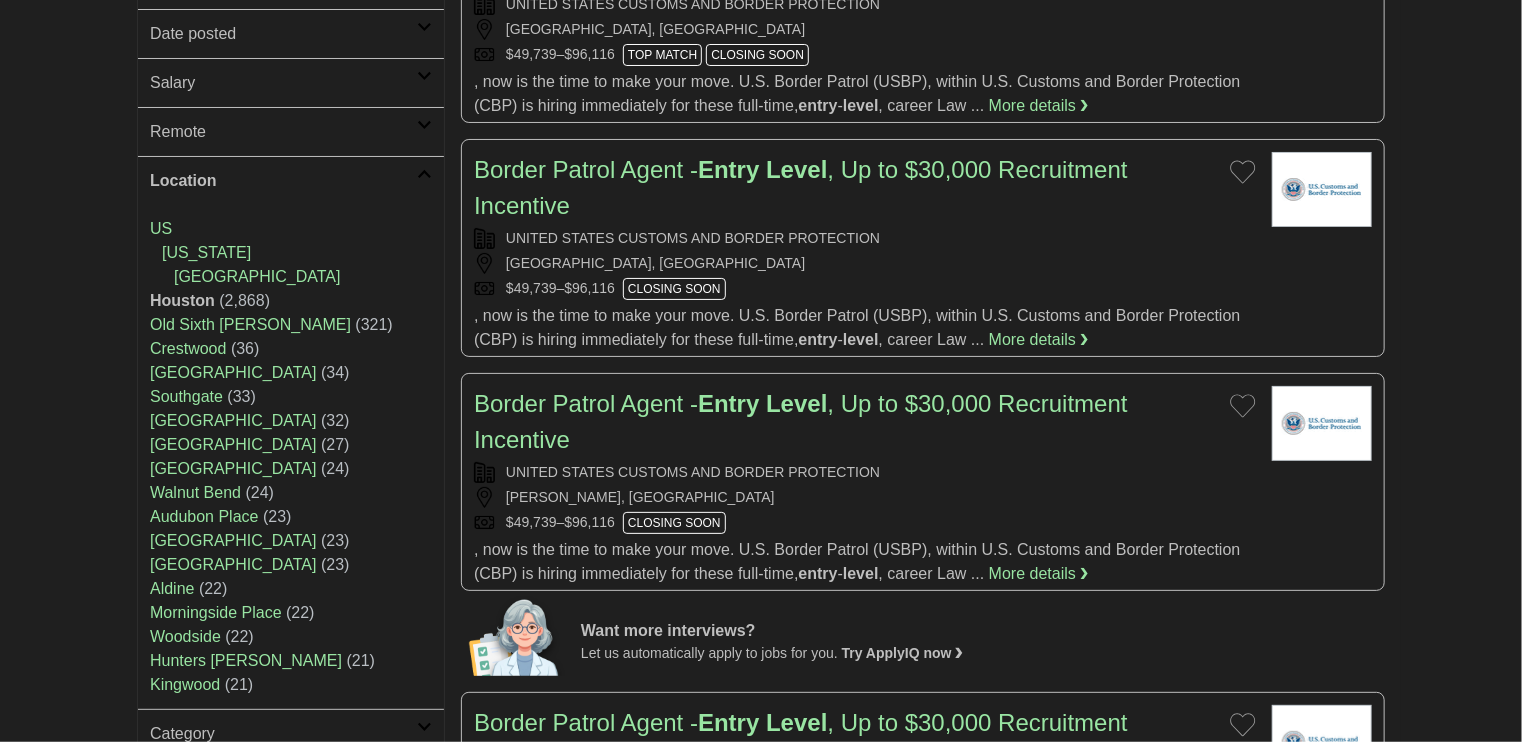 click on "Location" at bounding box center (283, 181) 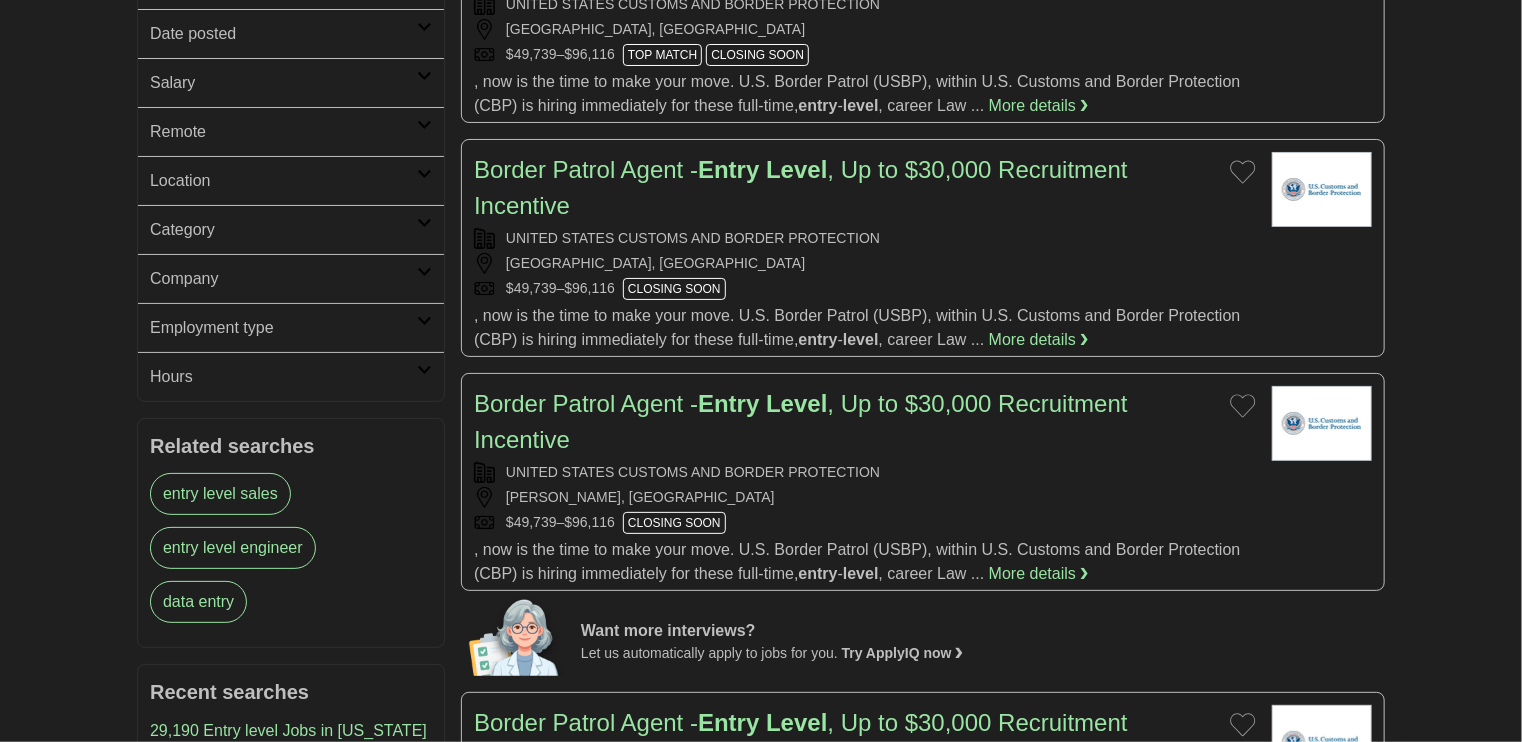 click on "Category" at bounding box center (291, 229) 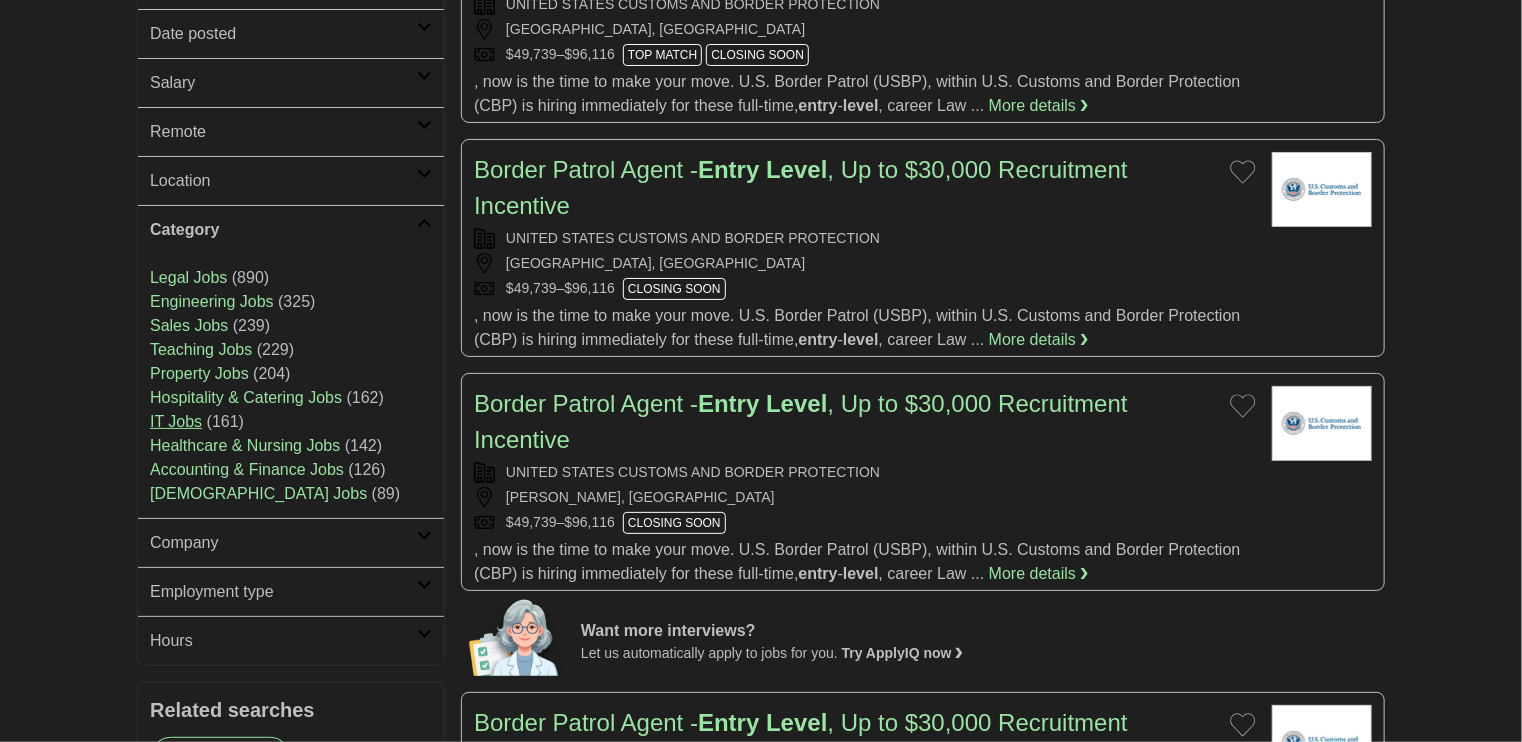 click on "IT Jobs" at bounding box center [176, 421] 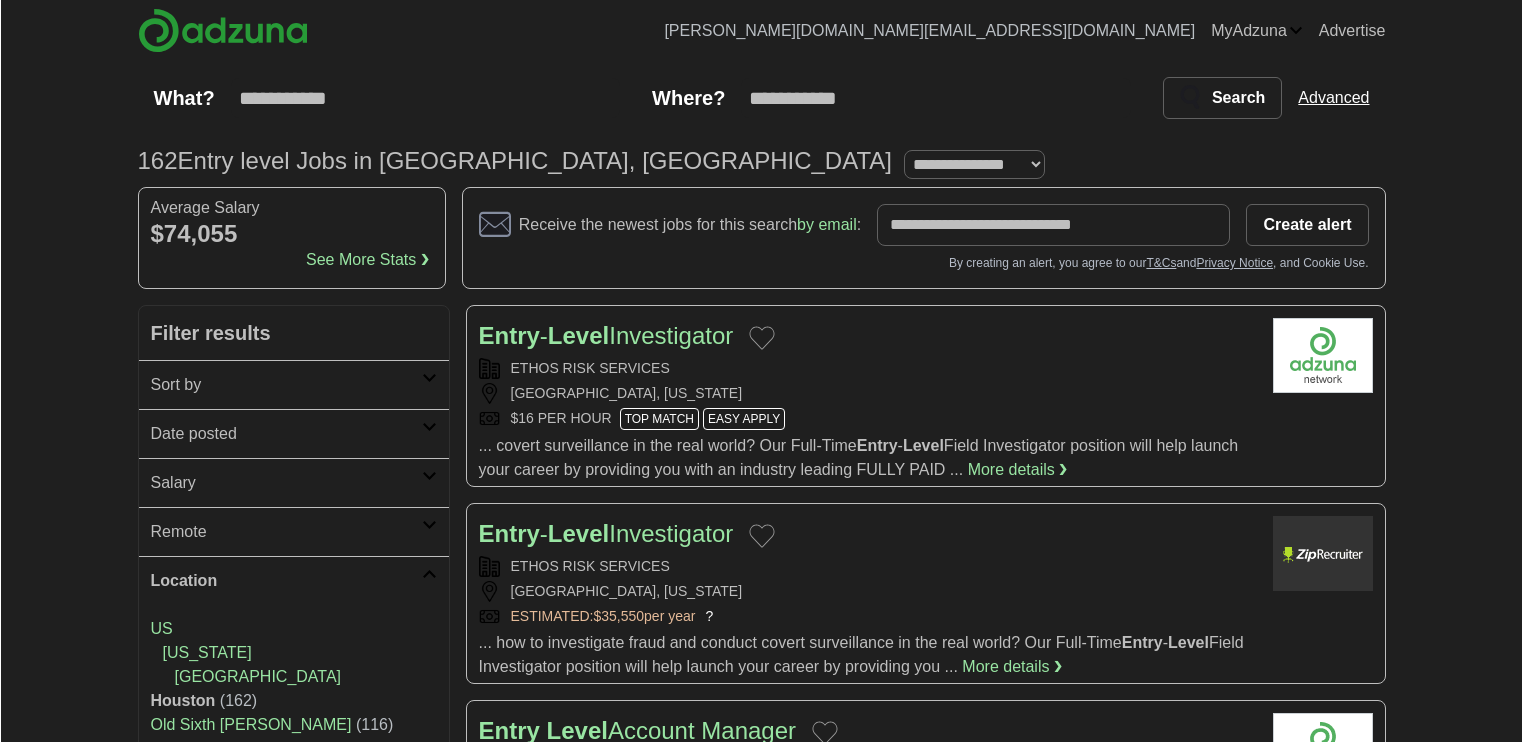 scroll, scrollTop: 0, scrollLeft: 0, axis: both 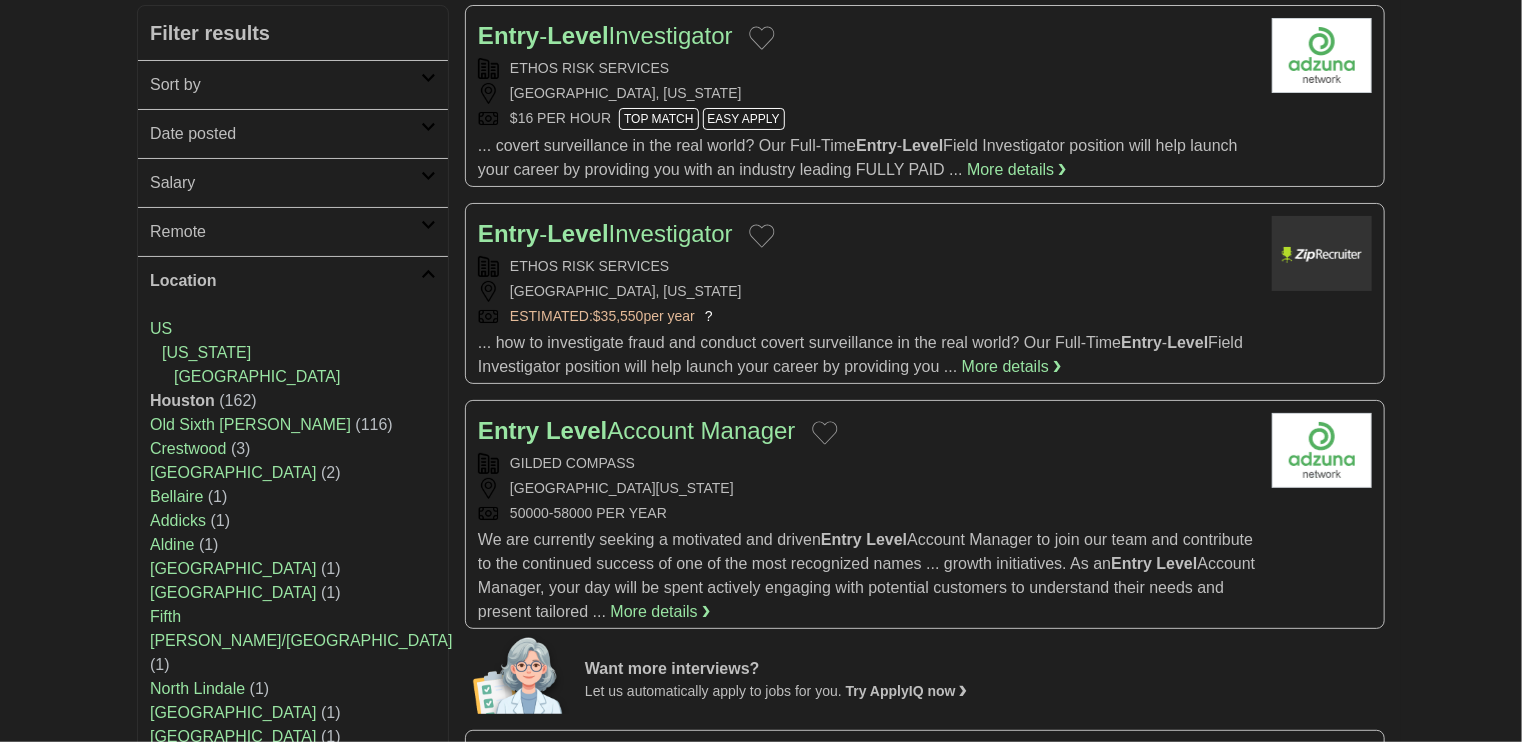 click on "Location" at bounding box center (285, 281) 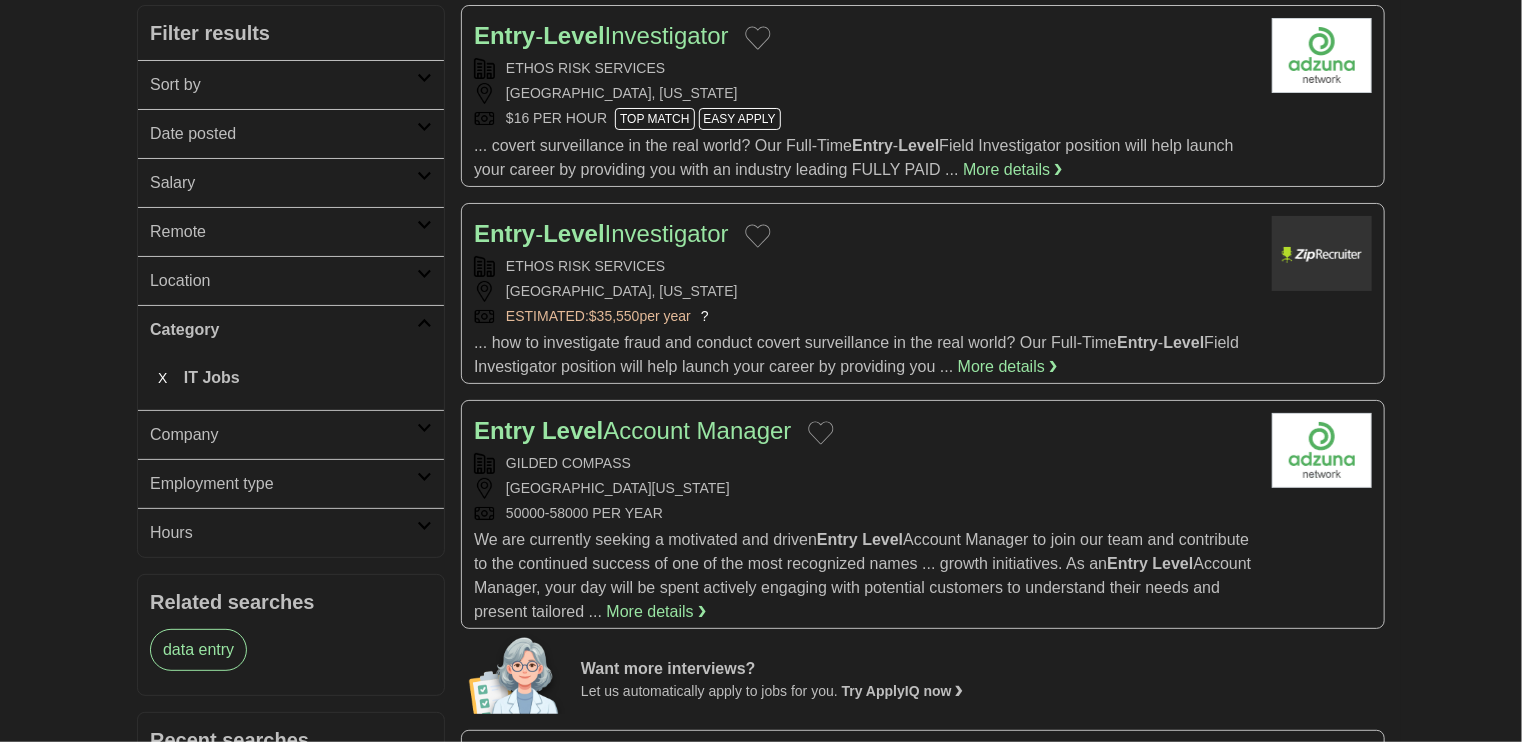 scroll, scrollTop: 400, scrollLeft: 0, axis: vertical 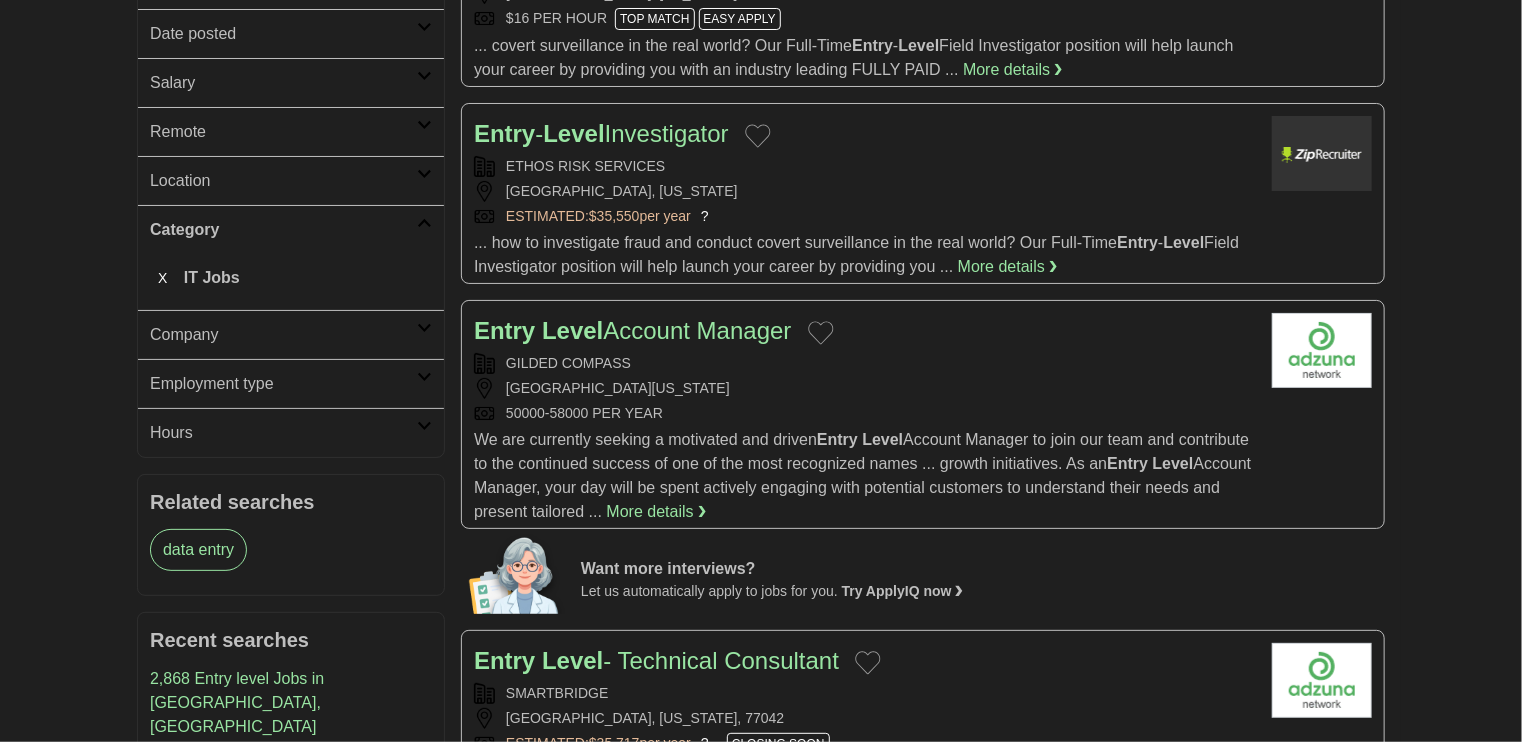 click at bounding box center (424, 223) 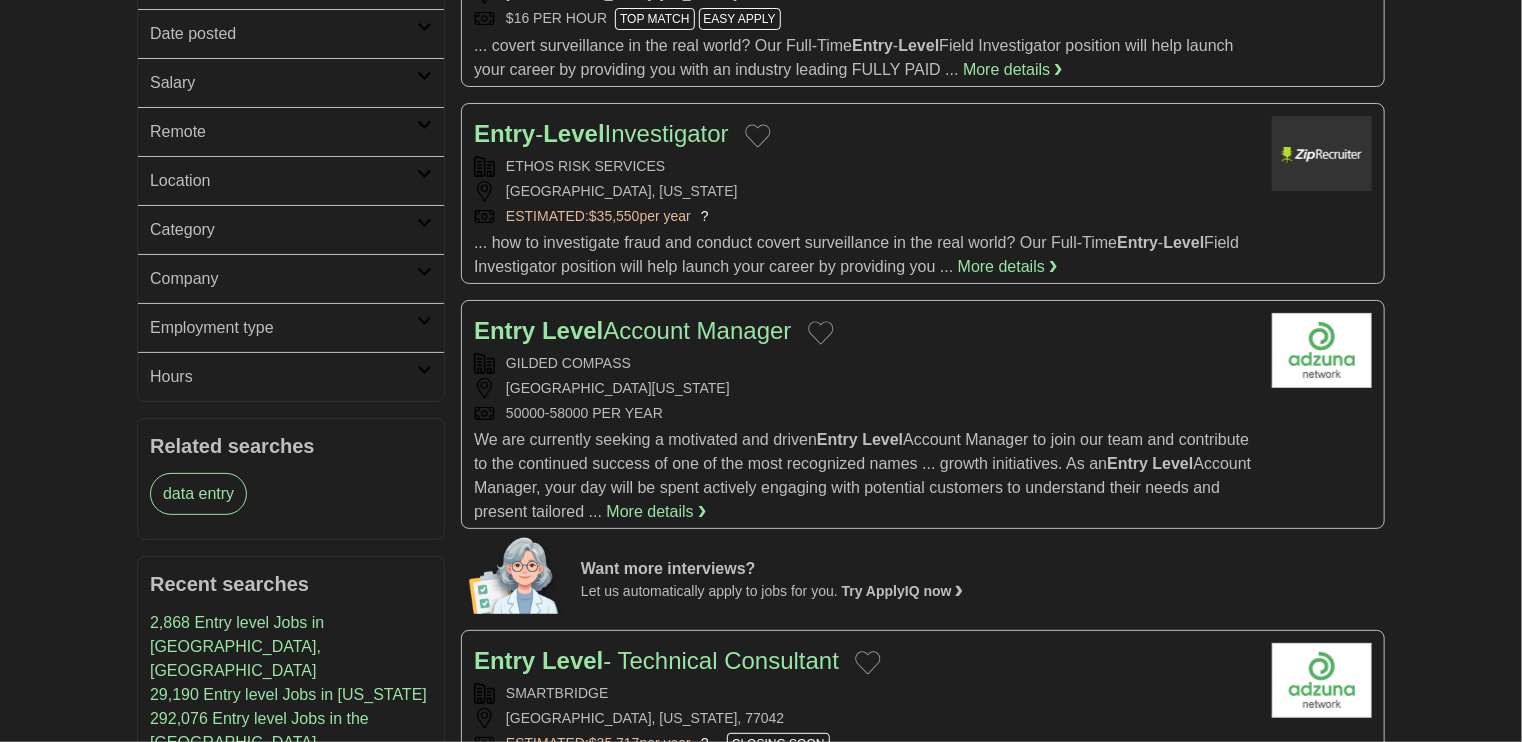 click at bounding box center (424, 223) 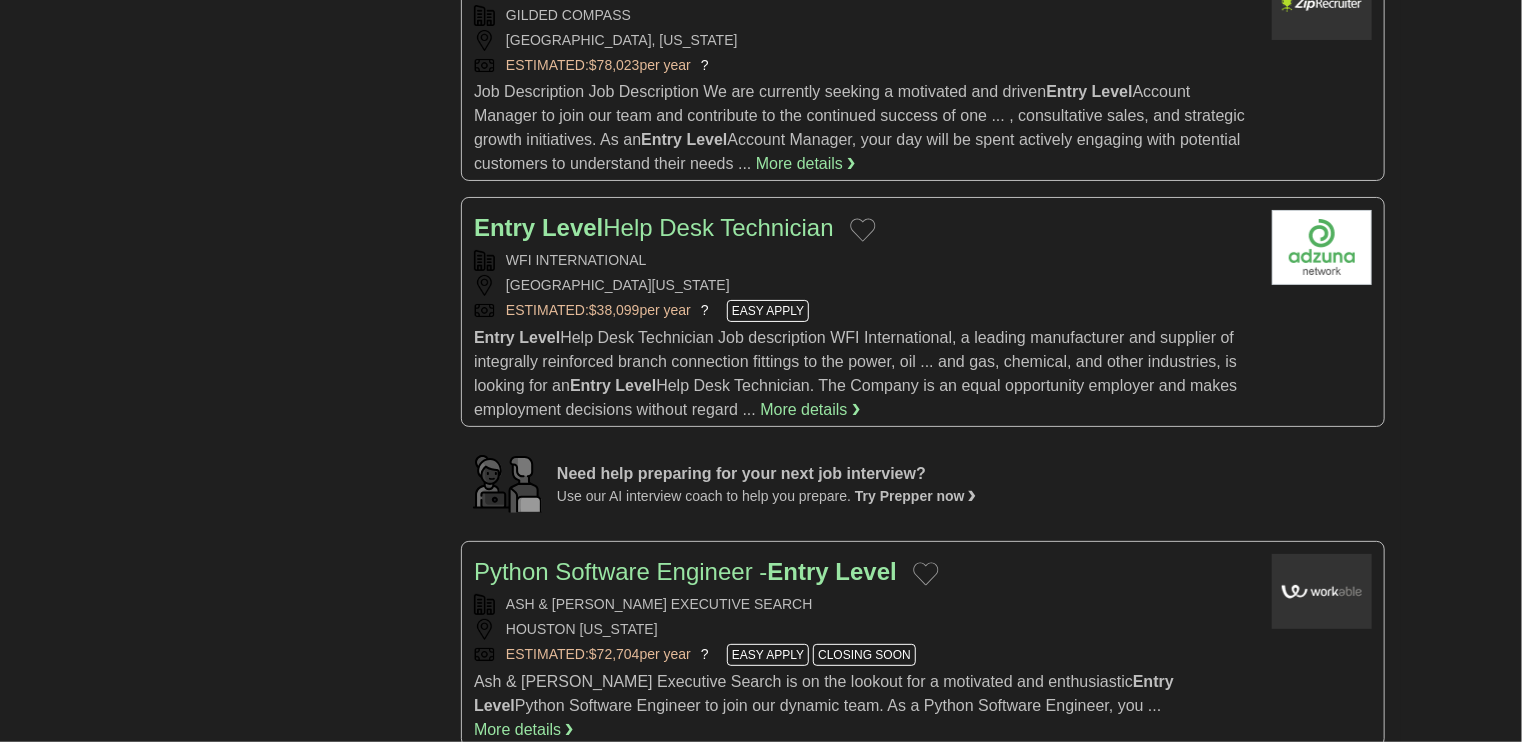 scroll, scrollTop: 1500, scrollLeft: 0, axis: vertical 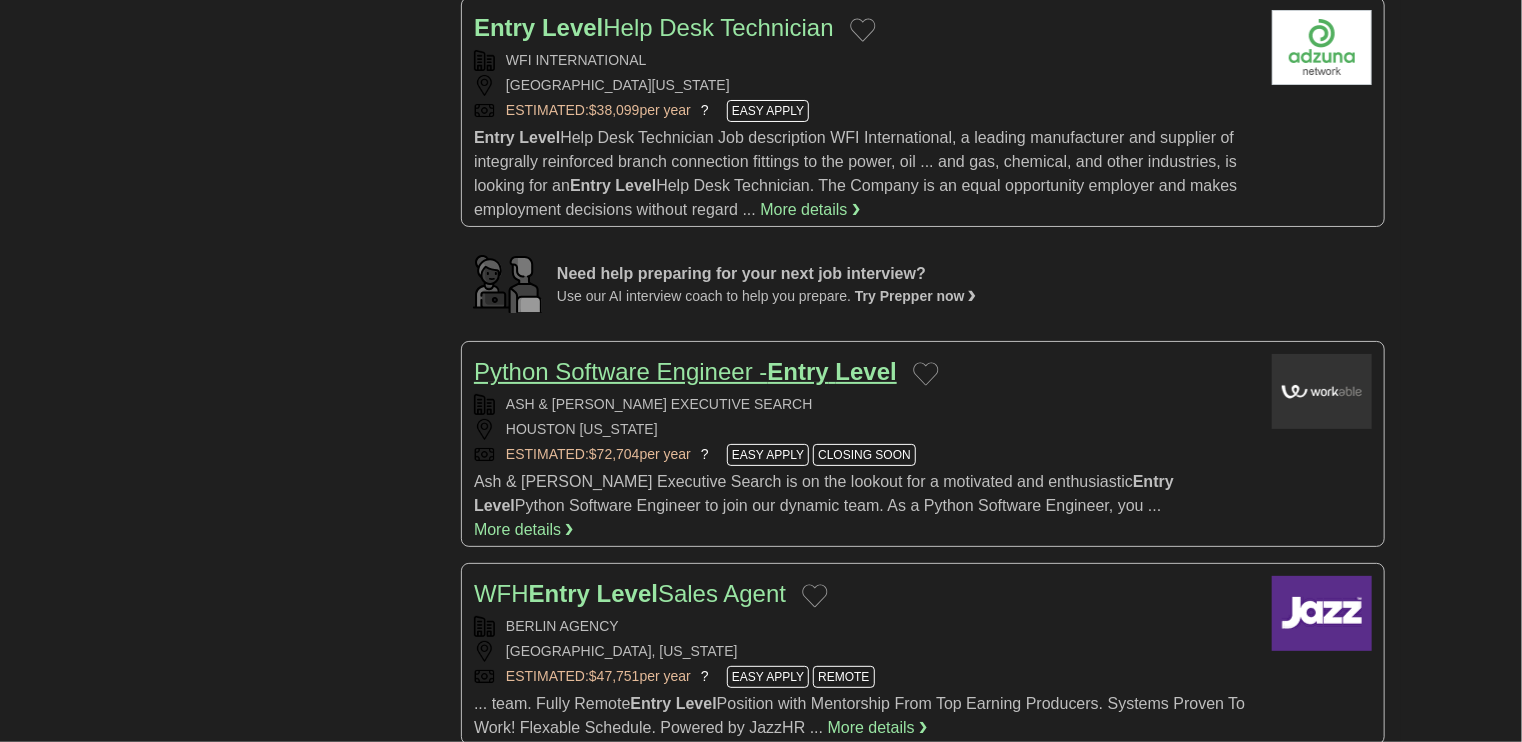click on "Python Software Engineer -  Entry   Level" at bounding box center (685, 371) 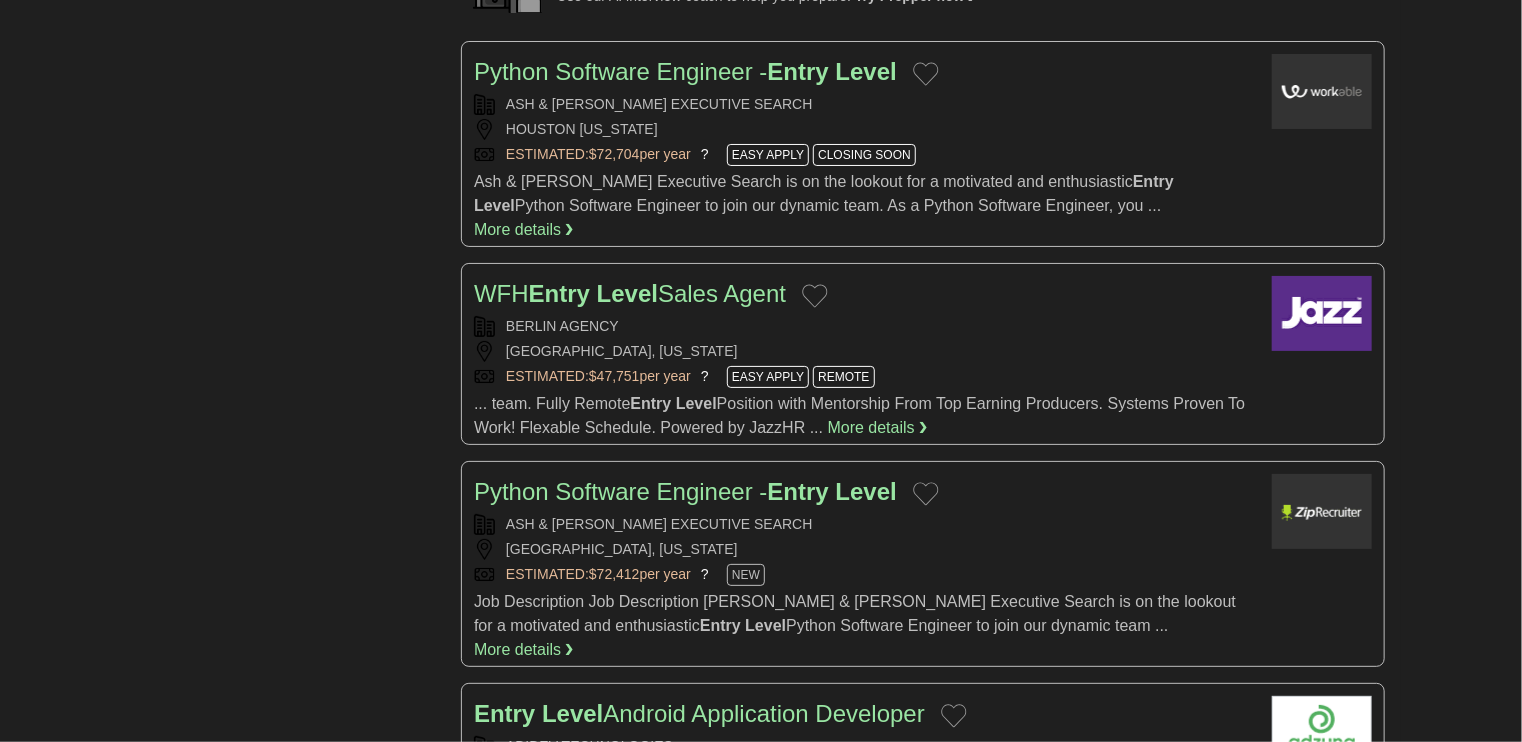 scroll, scrollTop: 2100, scrollLeft: 0, axis: vertical 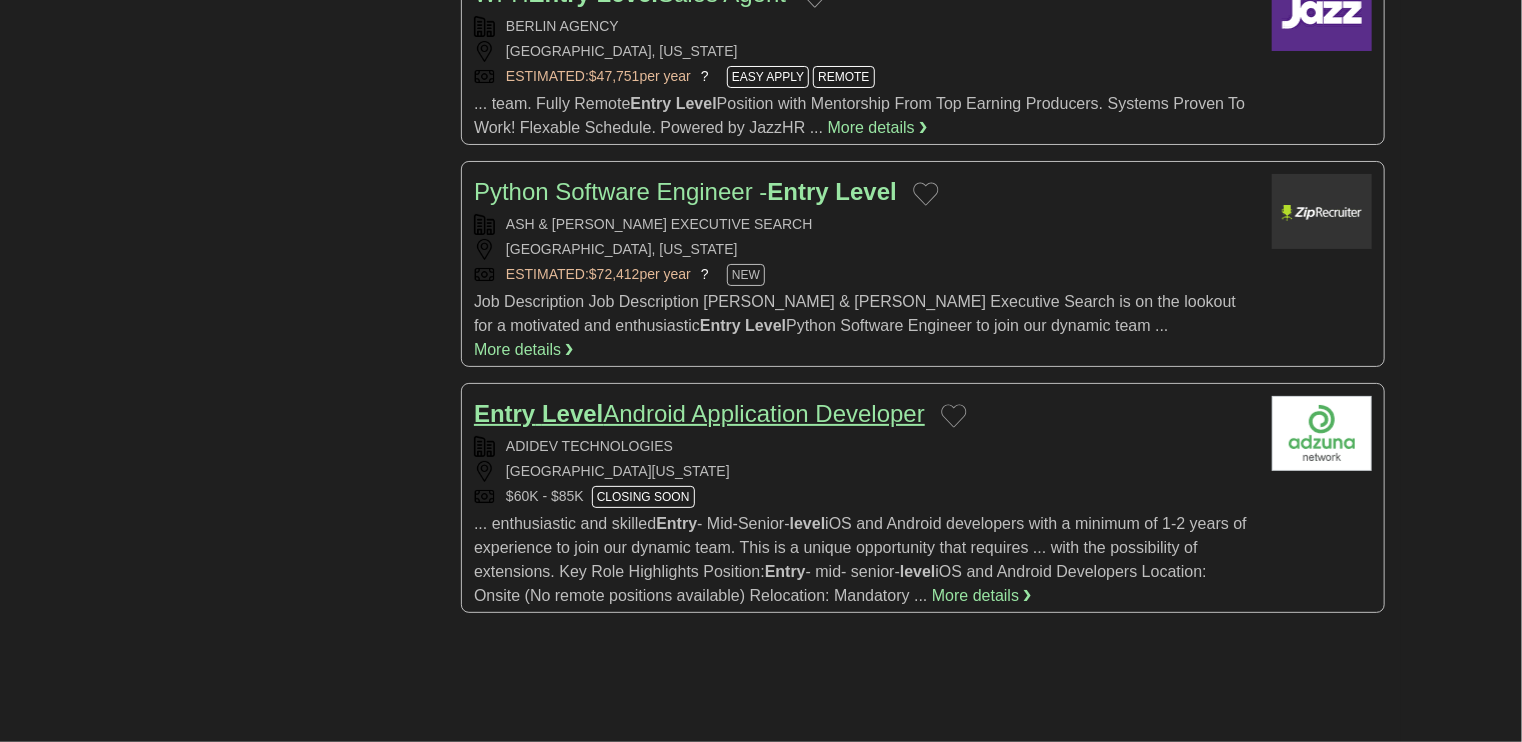 click on "Entry   Level  Android Application Developer" at bounding box center [699, 413] 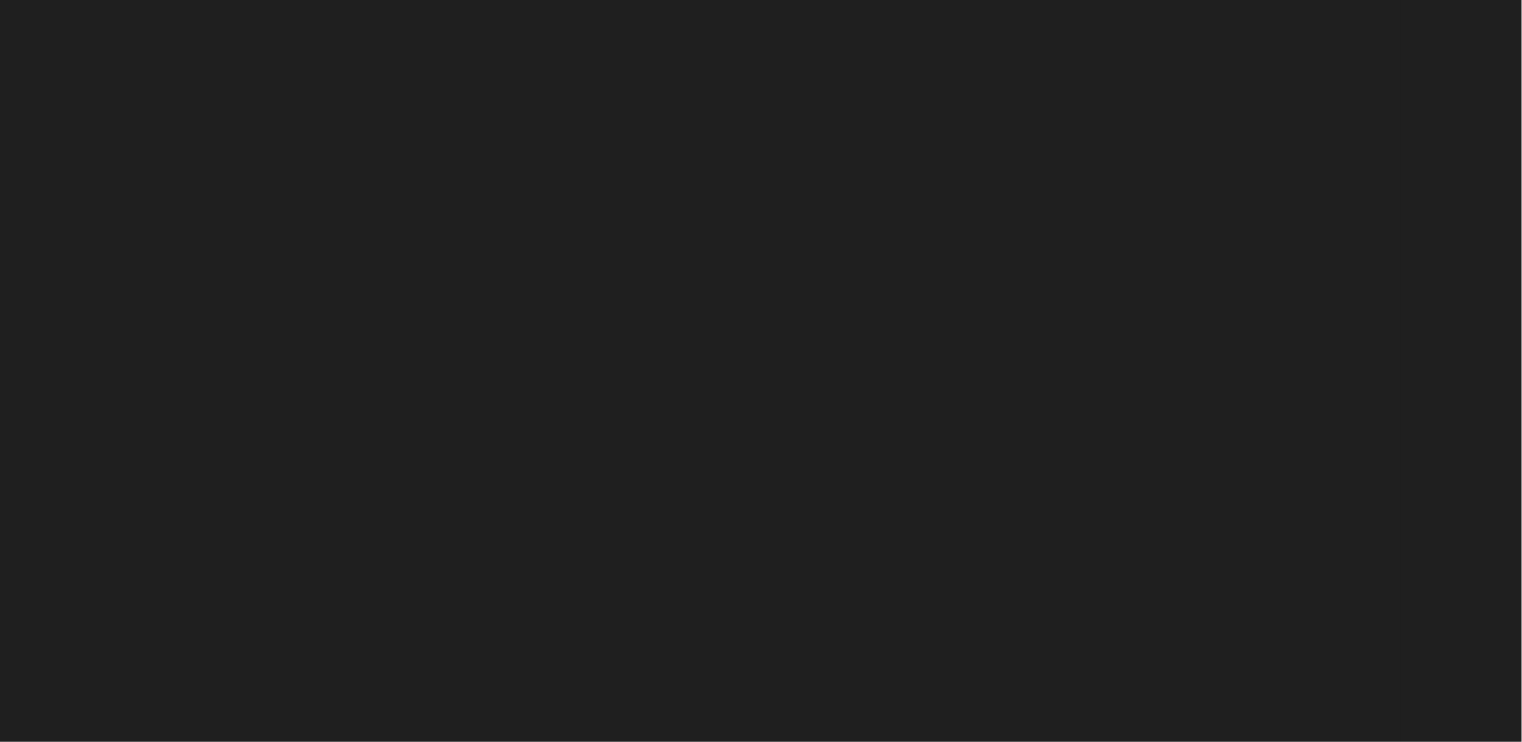 scroll, scrollTop: 2500, scrollLeft: 0, axis: vertical 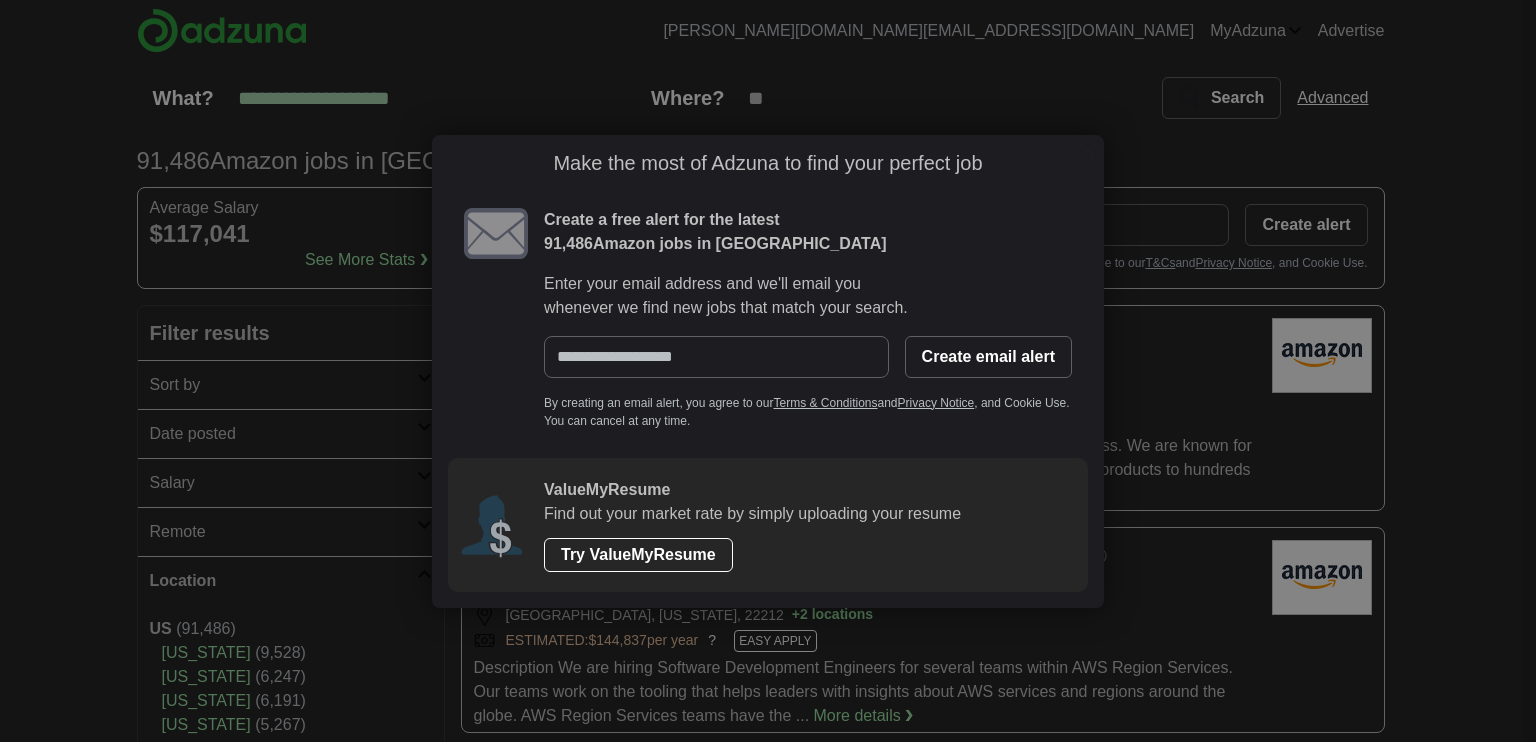 click on "Make the most of Adzuna to find your perfect job
Create a free alert for the latest
91,486
Amazon jobs in US
Enter your email address and we'll email you whenever we find new jobs that match your search.
Create email alert
By creating an email alert, you agree to our  Terms & Conditions  and  Privacy Notice , and Cookie Use. You can cancel at any time.
ValueMyResume
Find out your market rate by simply uploading your resume
Try ValueMyResume
Loading..." at bounding box center (768, 371) 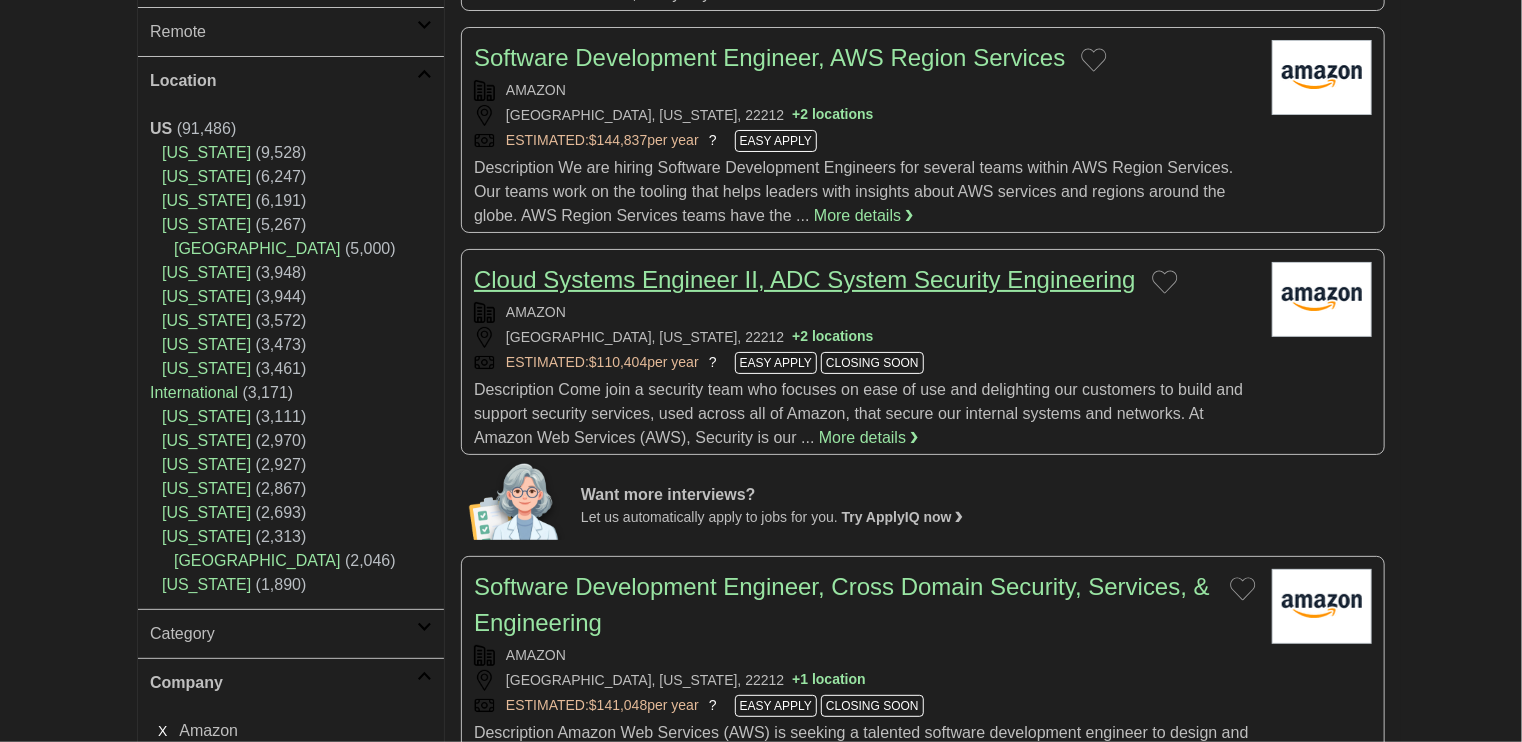 scroll, scrollTop: 200, scrollLeft: 0, axis: vertical 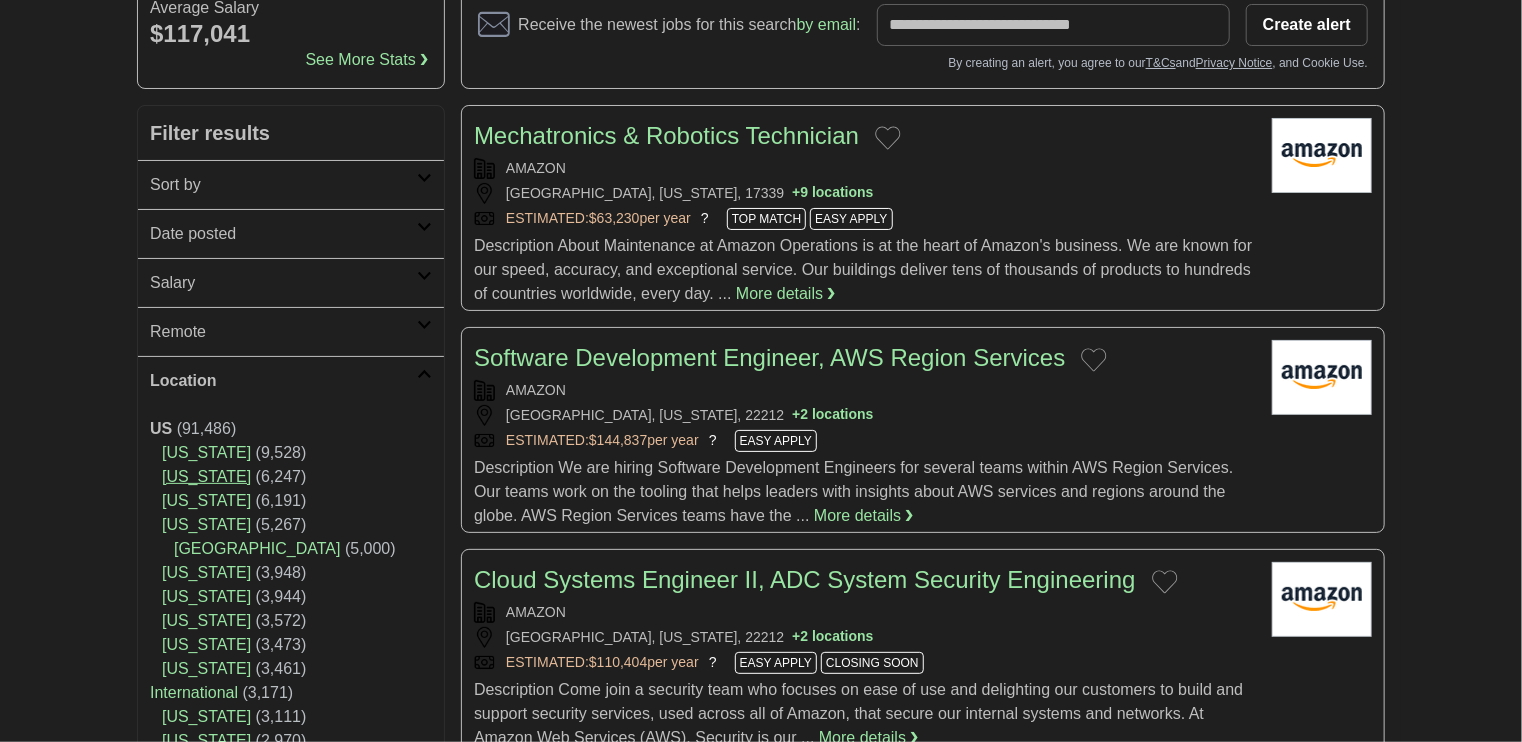 click on "[US_STATE]" at bounding box center [206, 476] 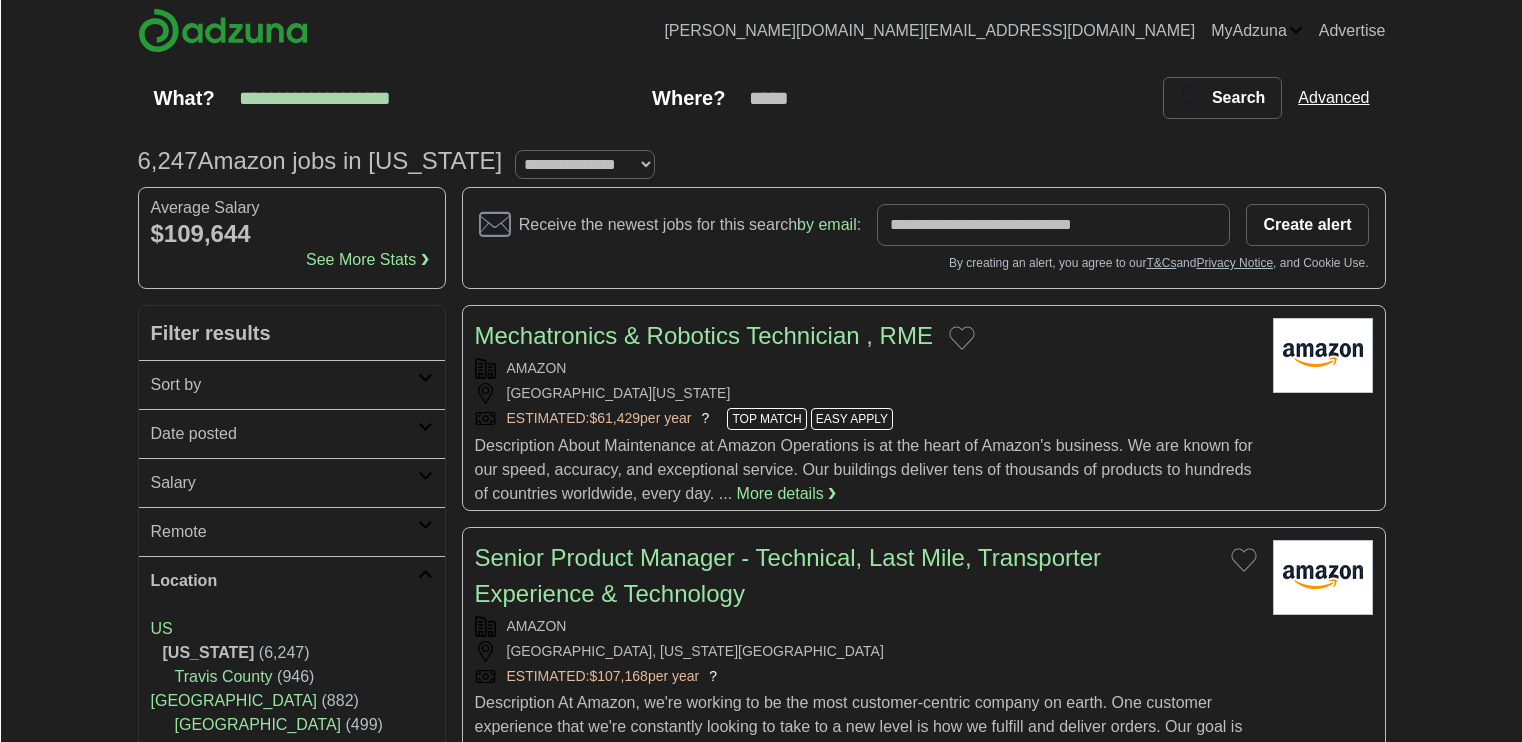 scroll, scrollTop: 0, scrollLeft: 0, axis: both 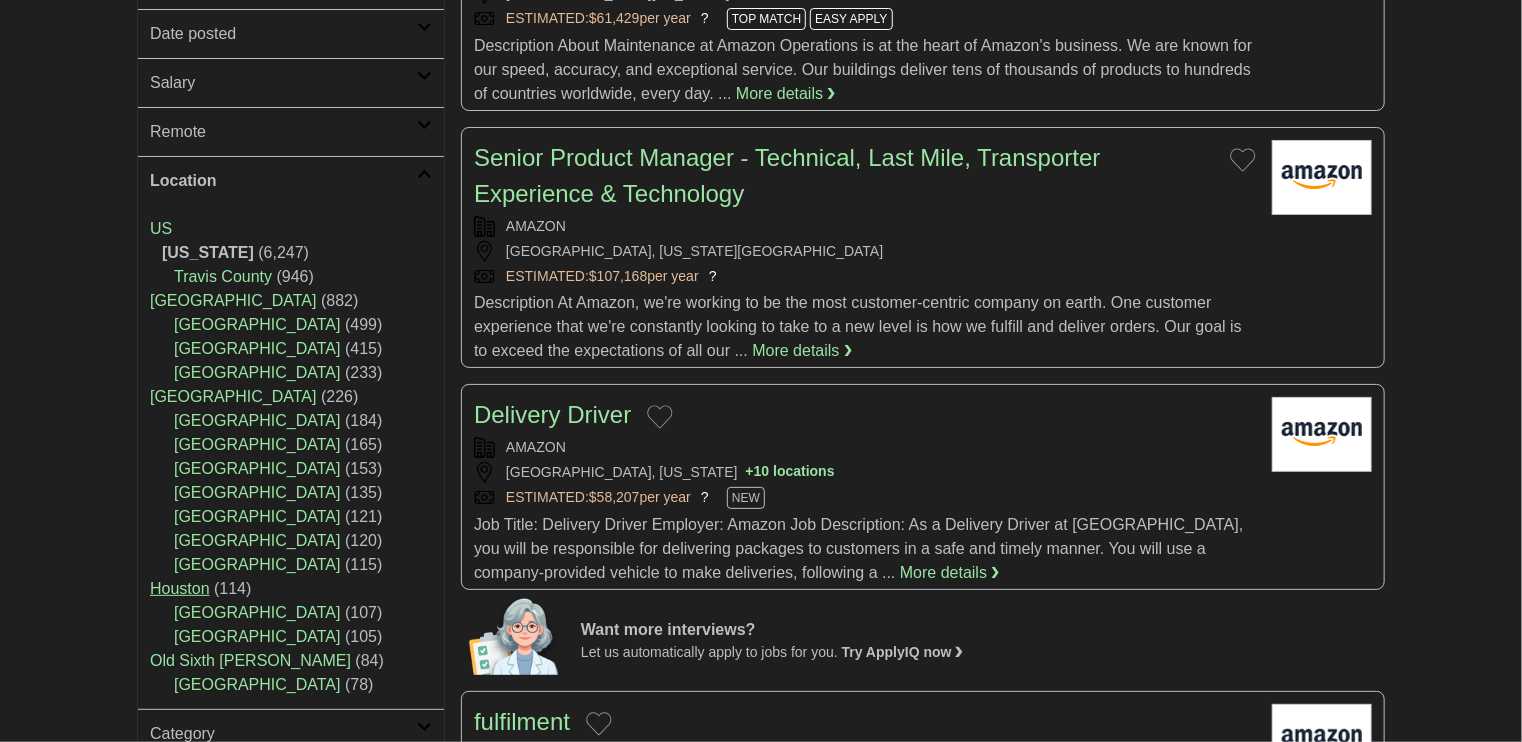click on "Houston" at bounding box center [180, 588] 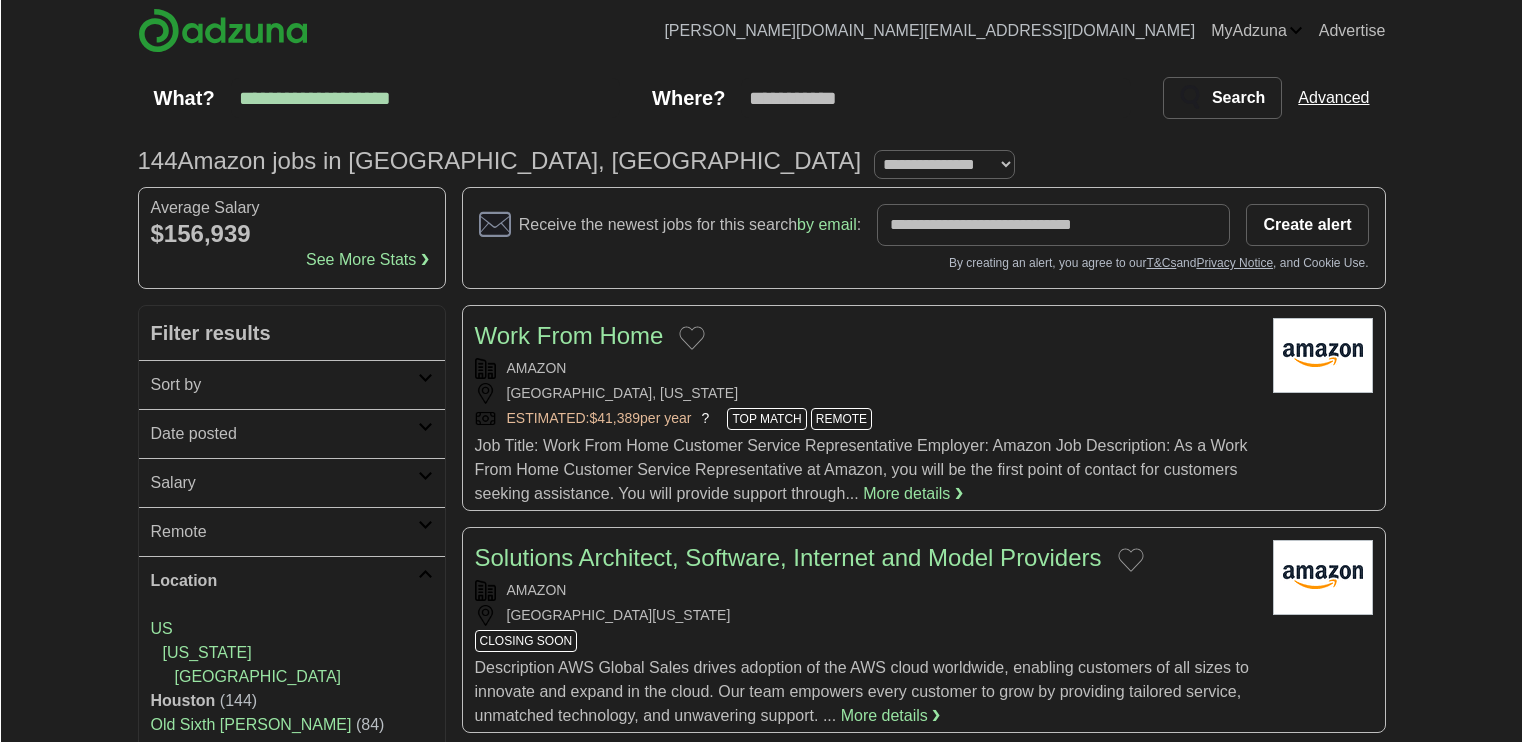 scroll, scrollTop: 0, scrollLeft: 0, axis: both 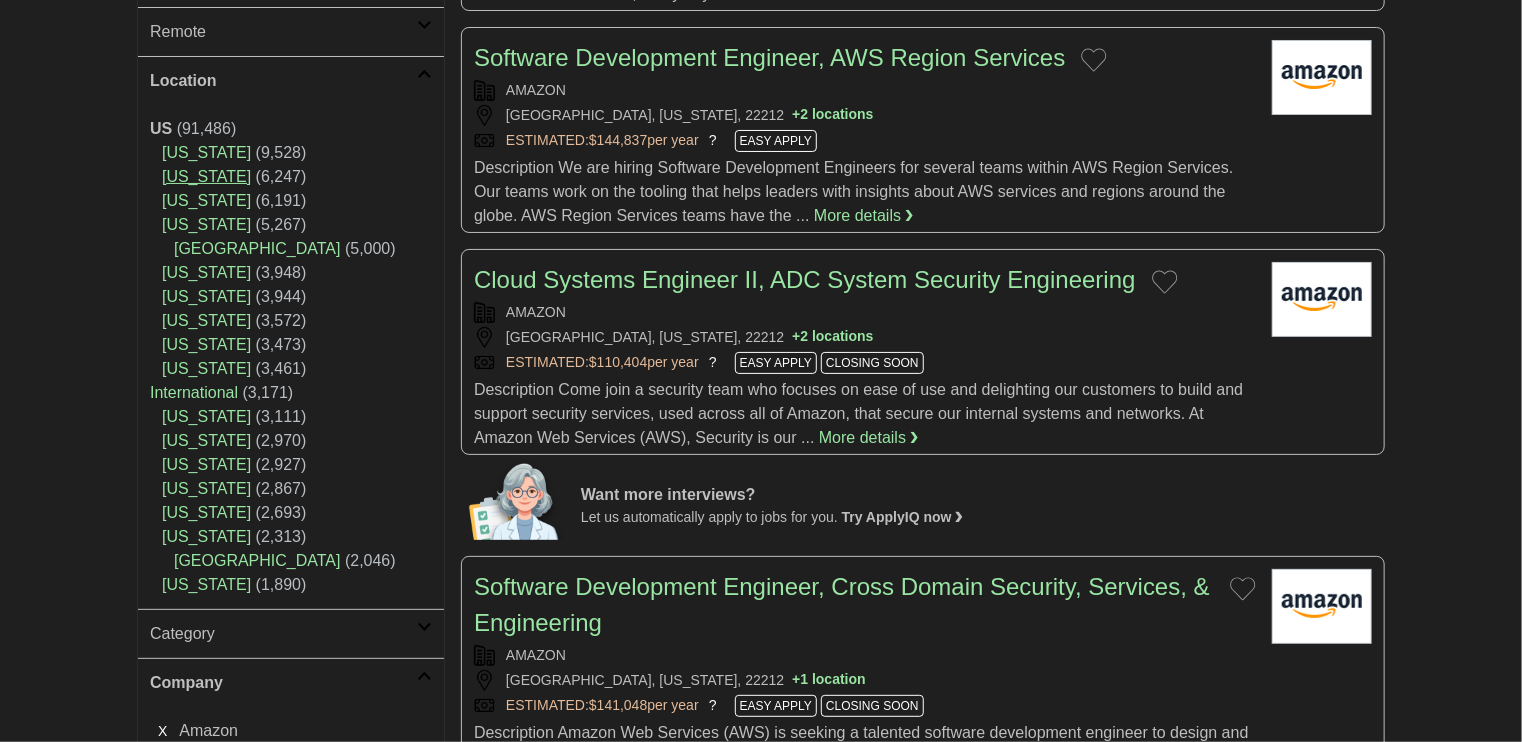 click on "[US_STATE]" at bounding box center [206, 176] 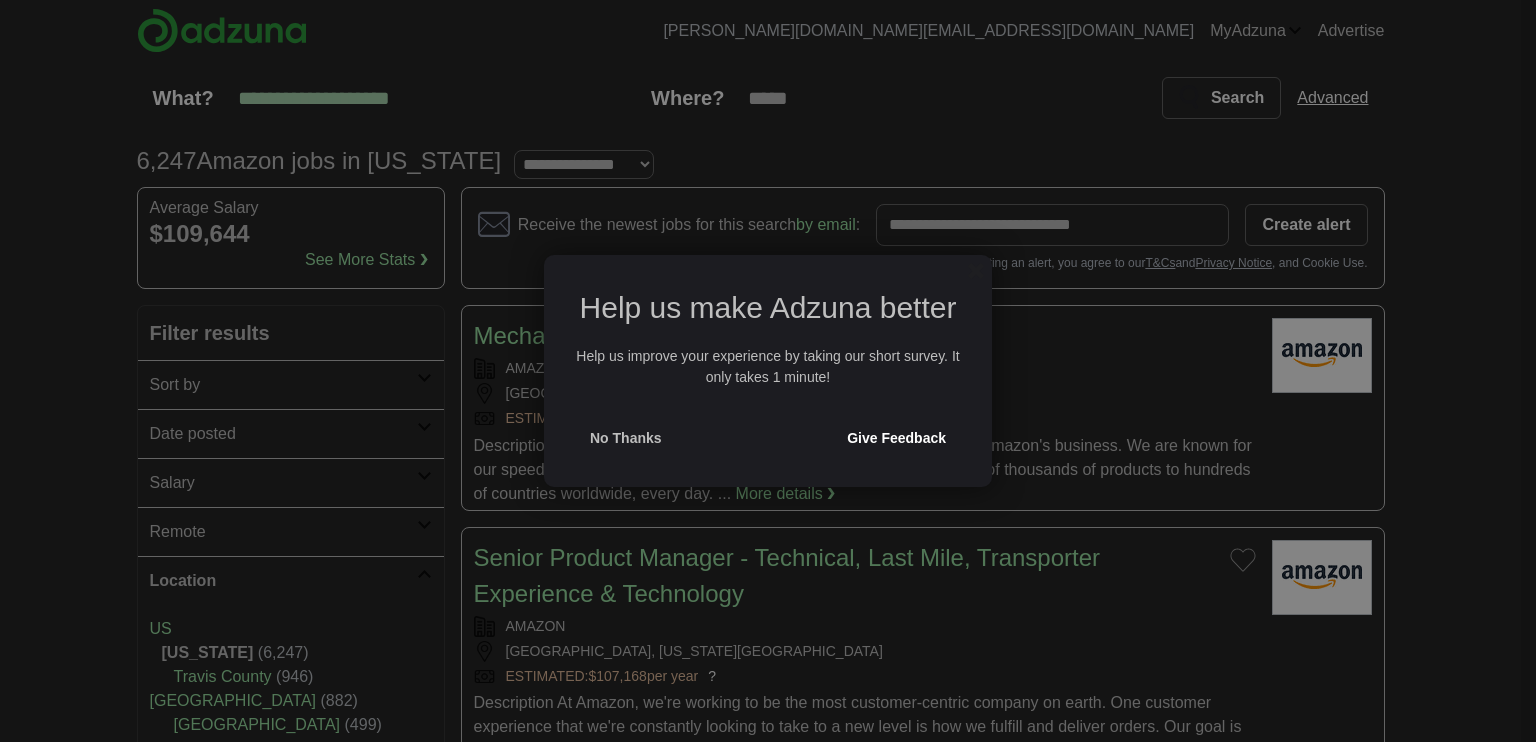 scroll, scrollTop: 0, scrollLeft: 0, axis: both 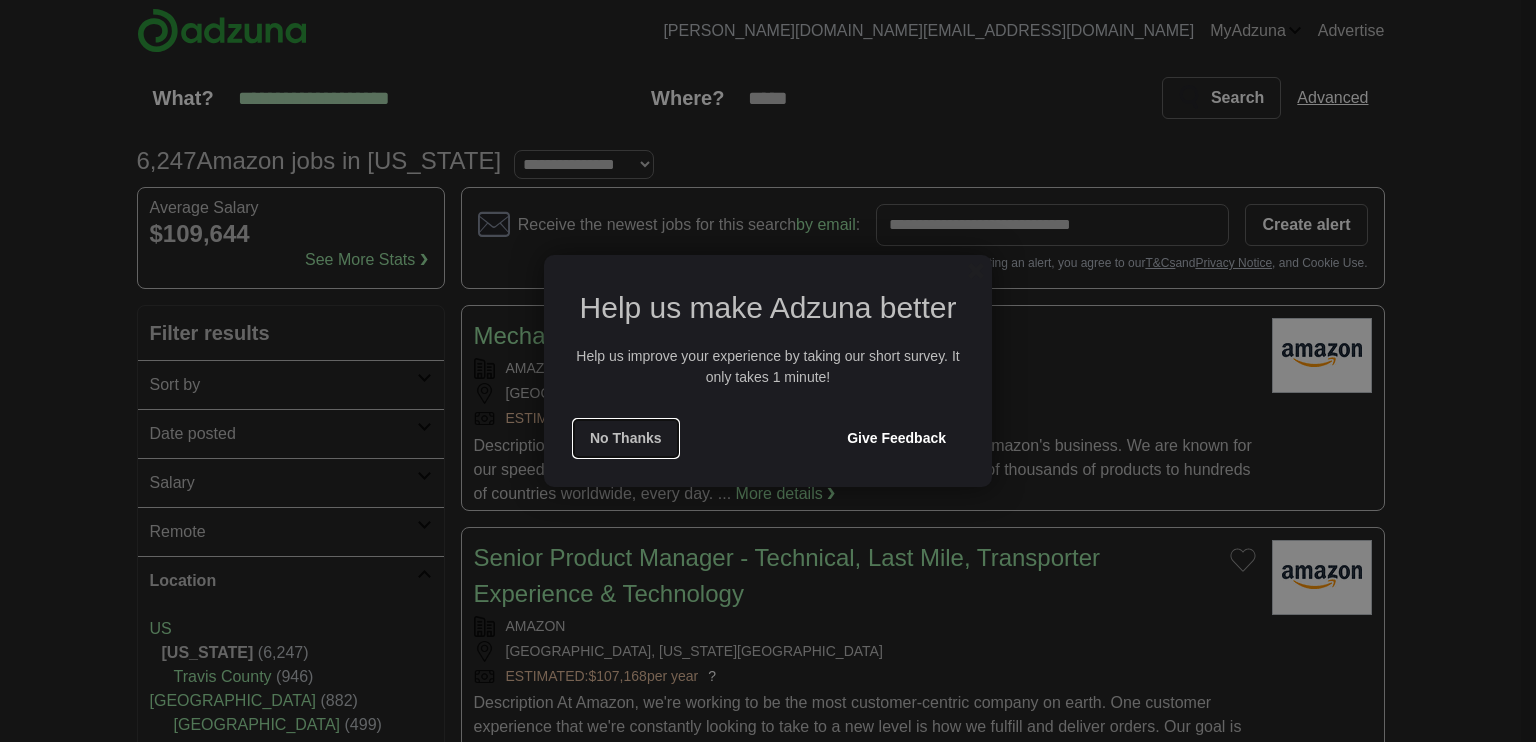 click on "No Thanks" at bounding box center [626, 438] 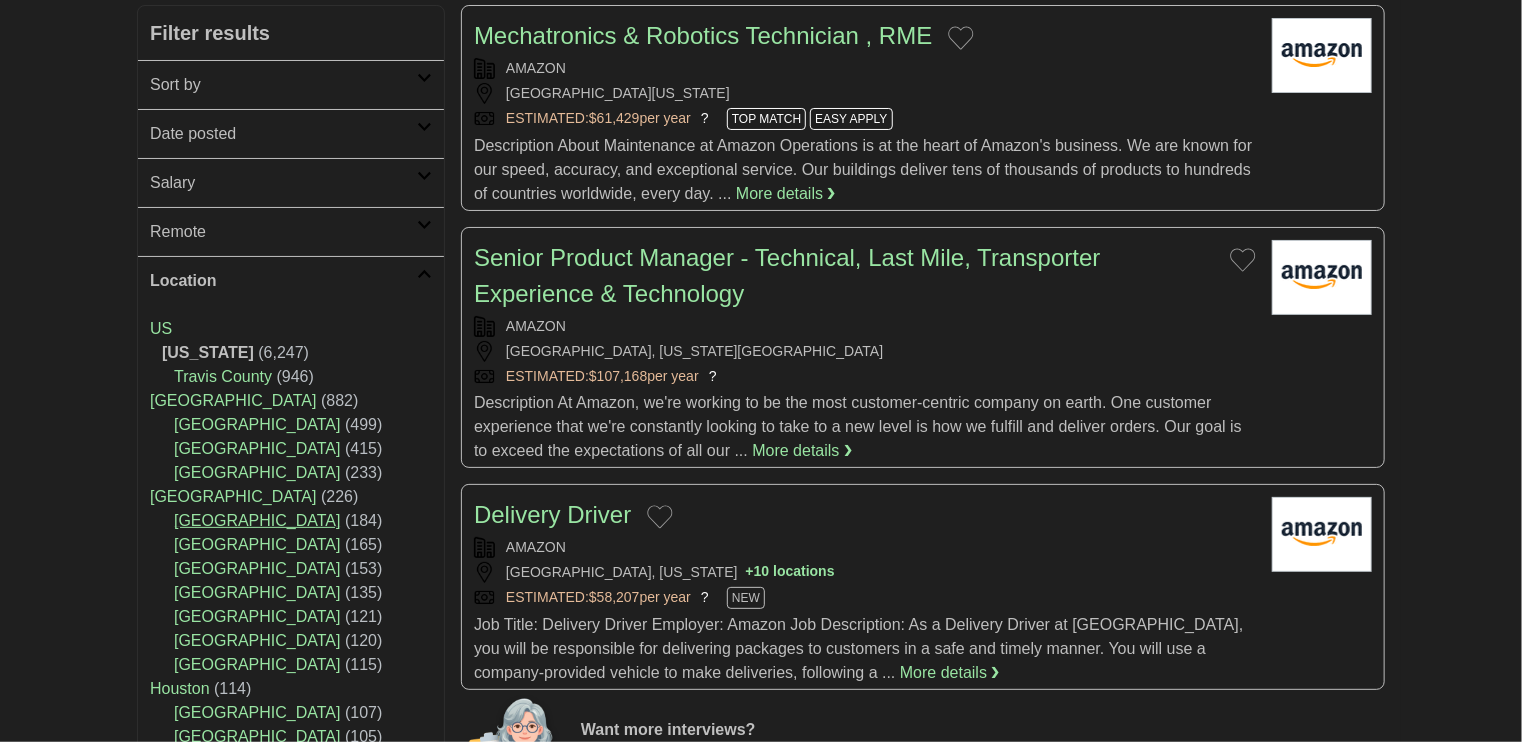 scroll, scrollTop: 600, scrollLeft: 0, axis: vertical 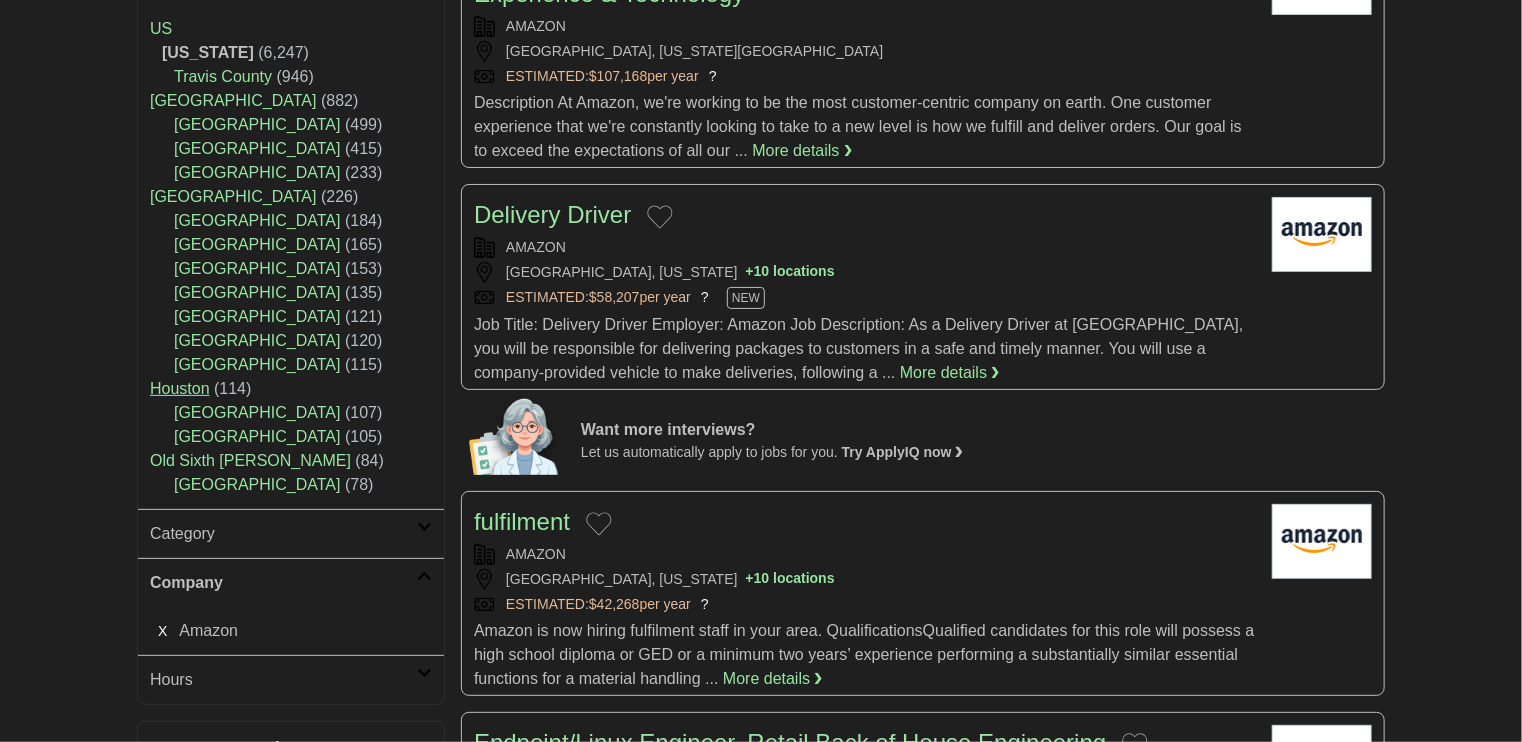 click on "Houston" at bounding box center [180, 388] 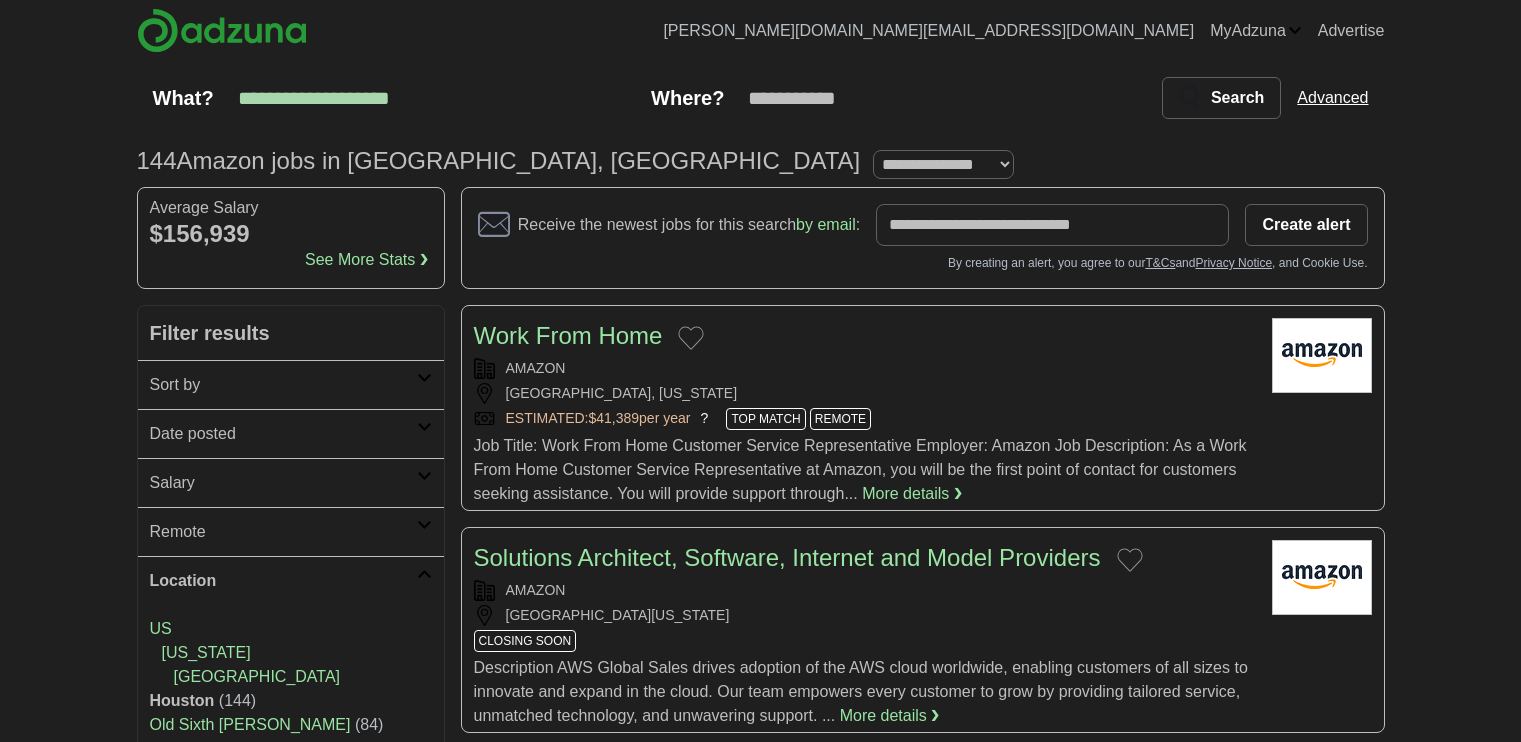 scroll, scrollTop: 0, scrollLeft: 0, axis: both 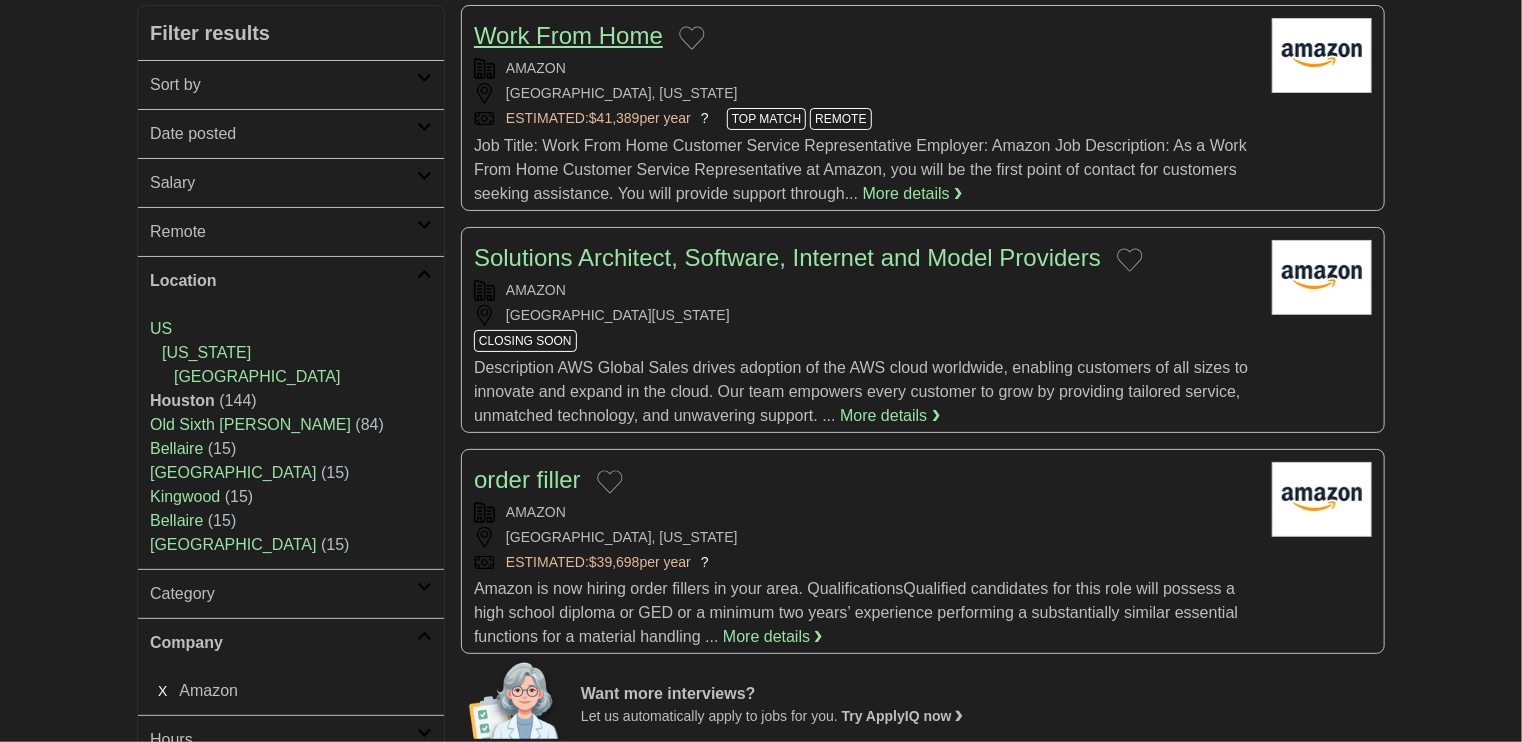 click on "Work From Home" at bounding box center (568, 35) 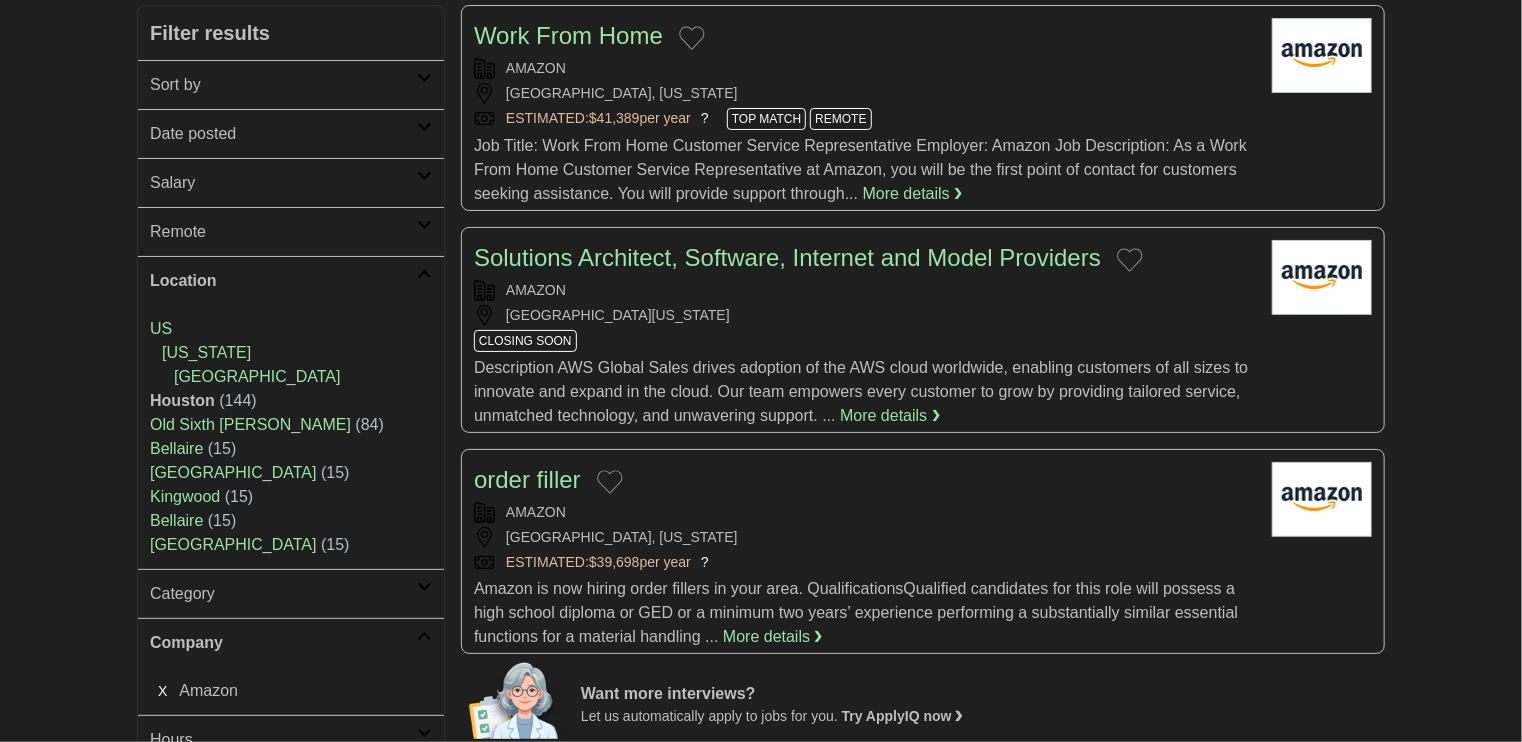 scroll, scrollTop: 600, scrollLeft: 0, axis: vertical 